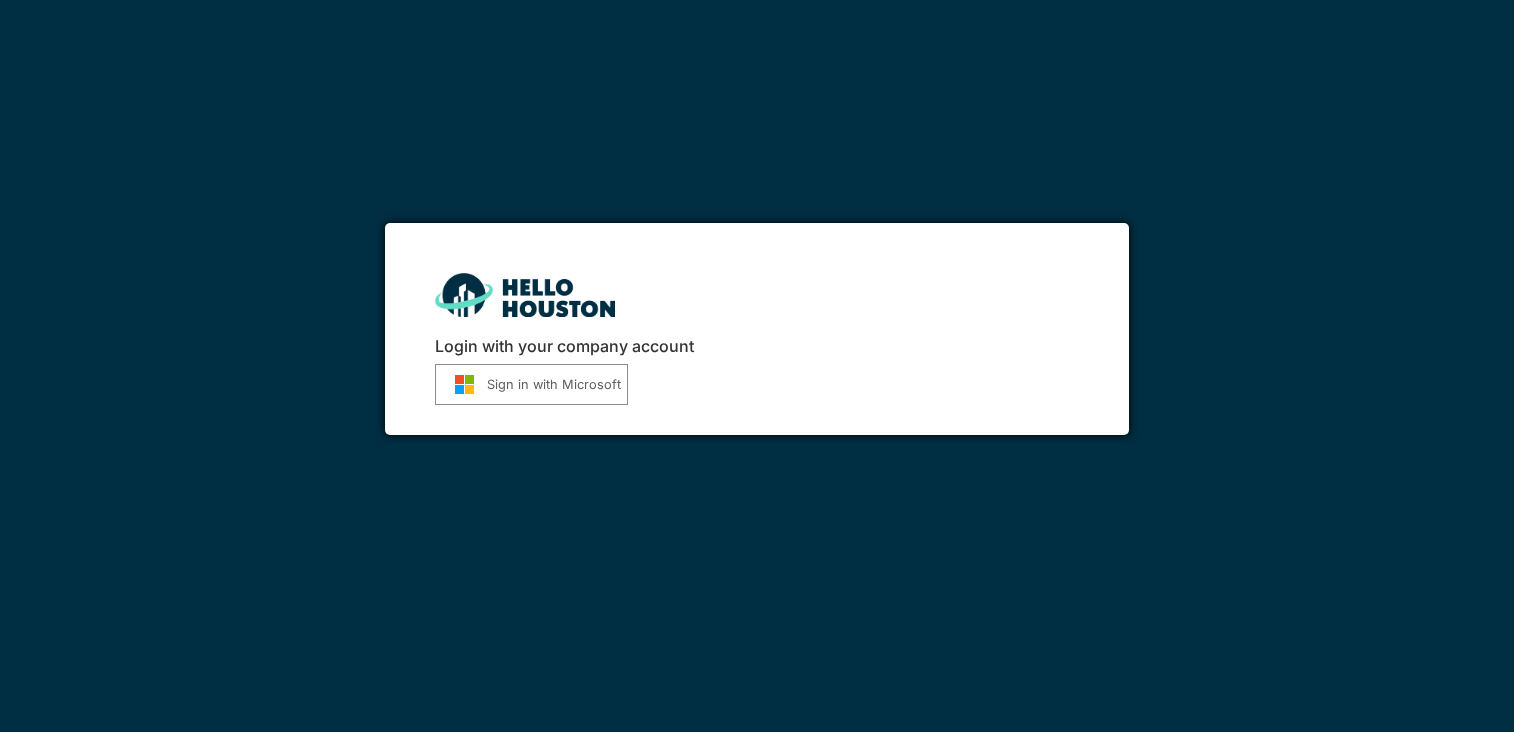 scroll, scrollTop: 0, scrollLeft: 0, axis: both 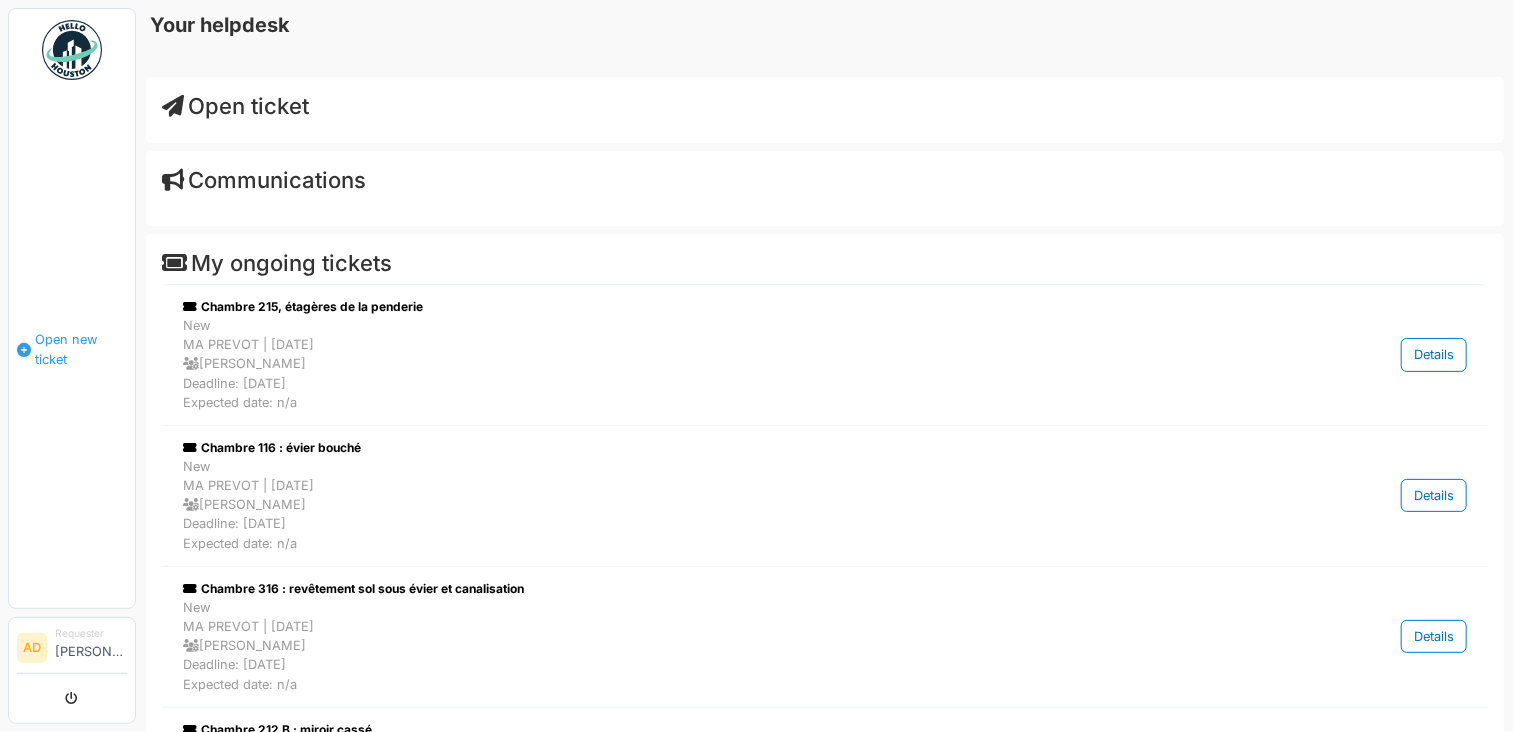 click on "Open new ticket" at bounding box center [81, 349] 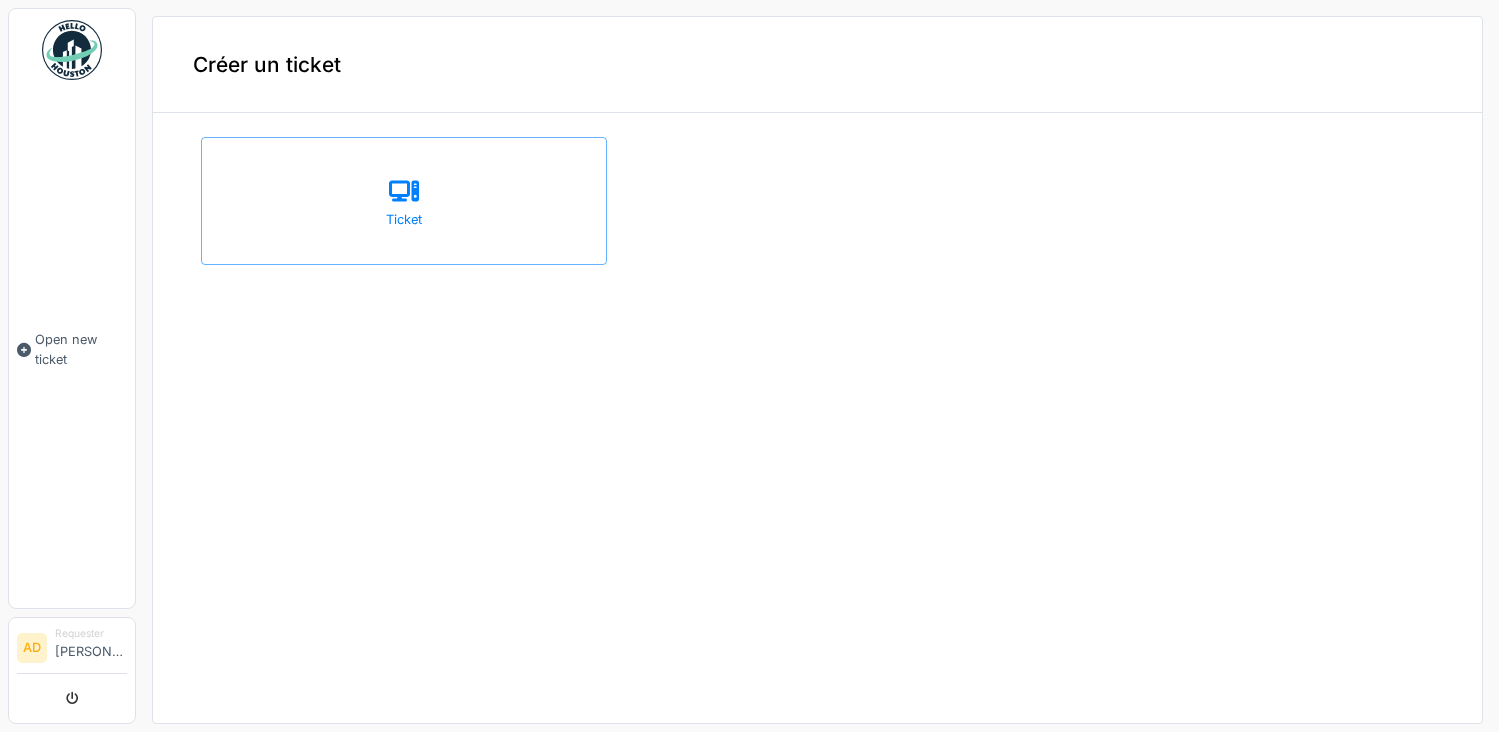 scroll, scrollTop: 0, scrollLeft: 0, axis: both 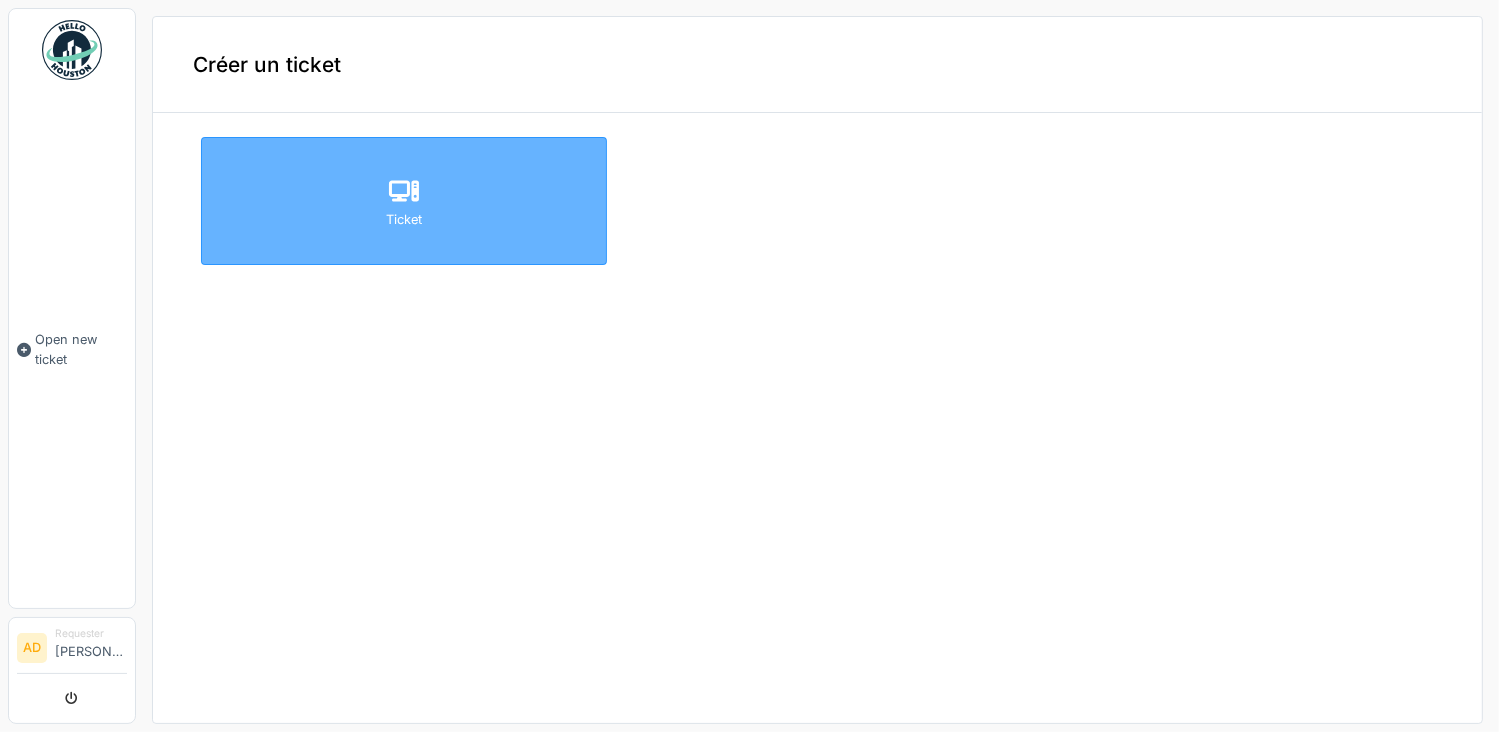 click at bounding box center [404, 192] 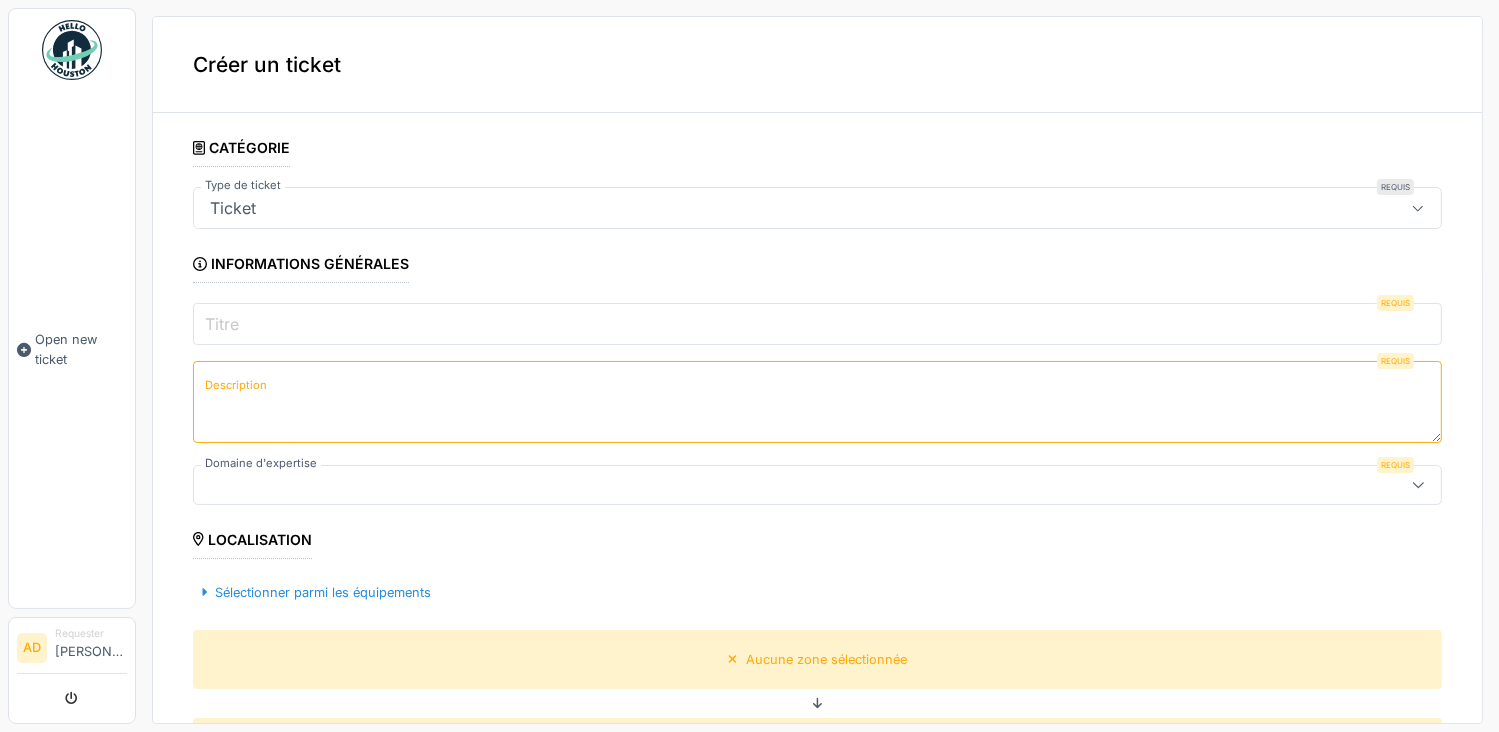 click 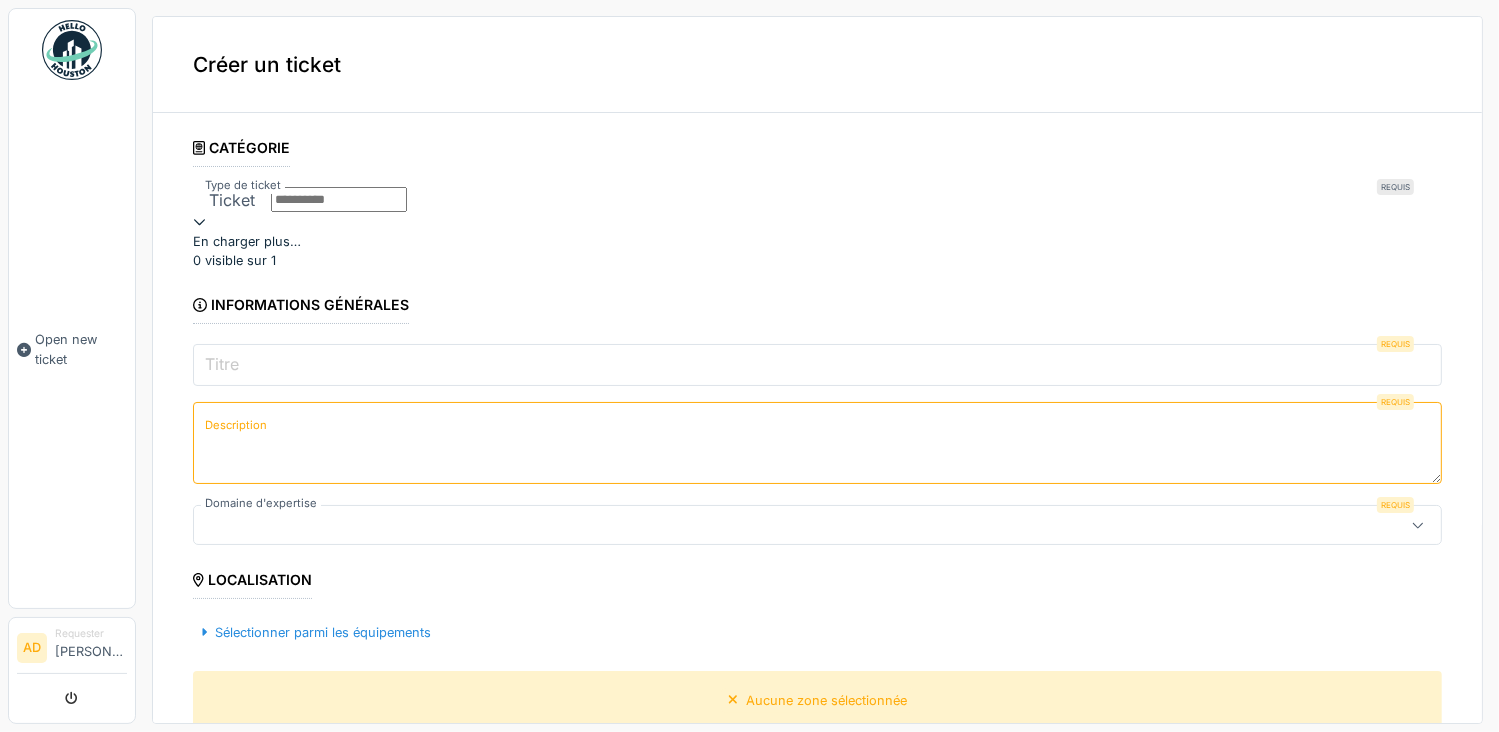click at bounding box center [817, 221] 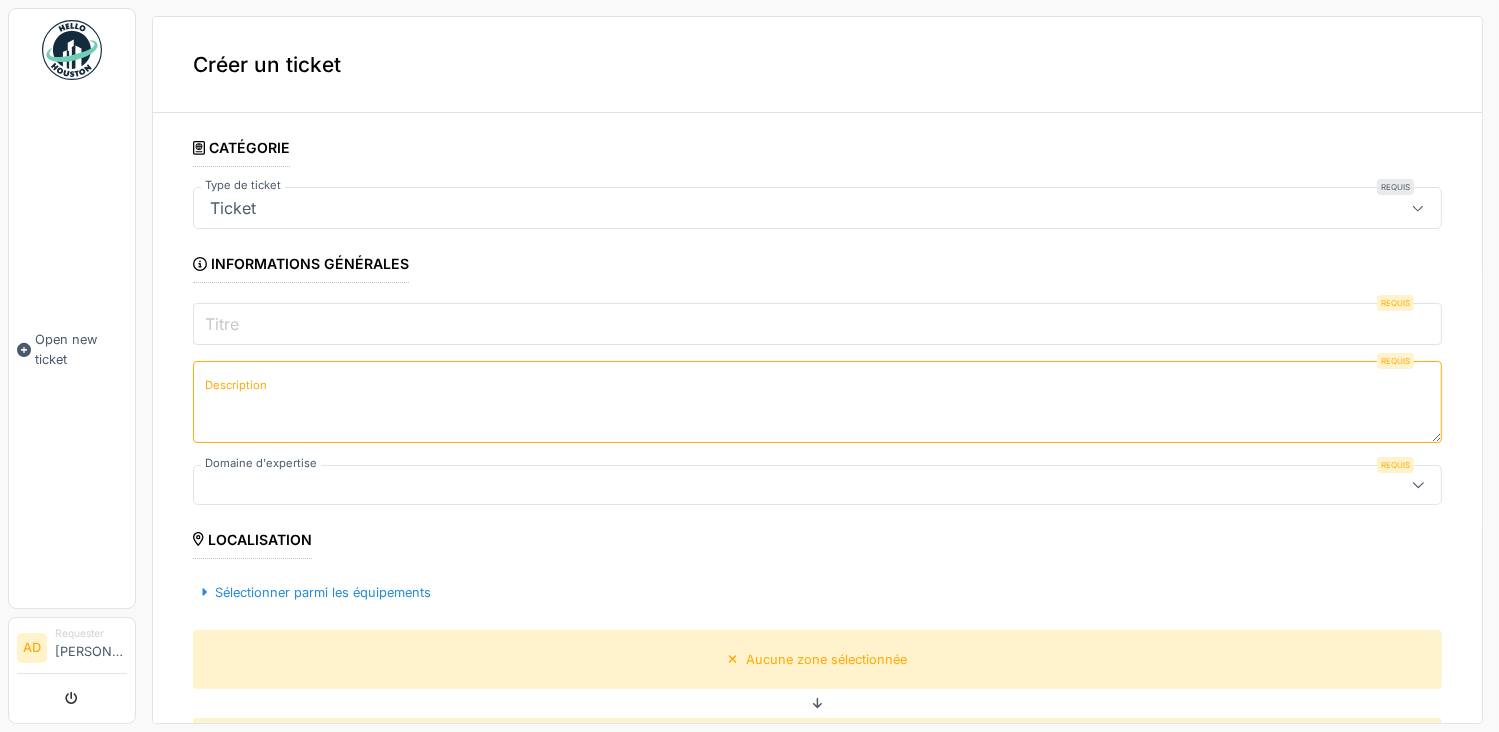 click on "Titre" at bounding box center (817, 324) 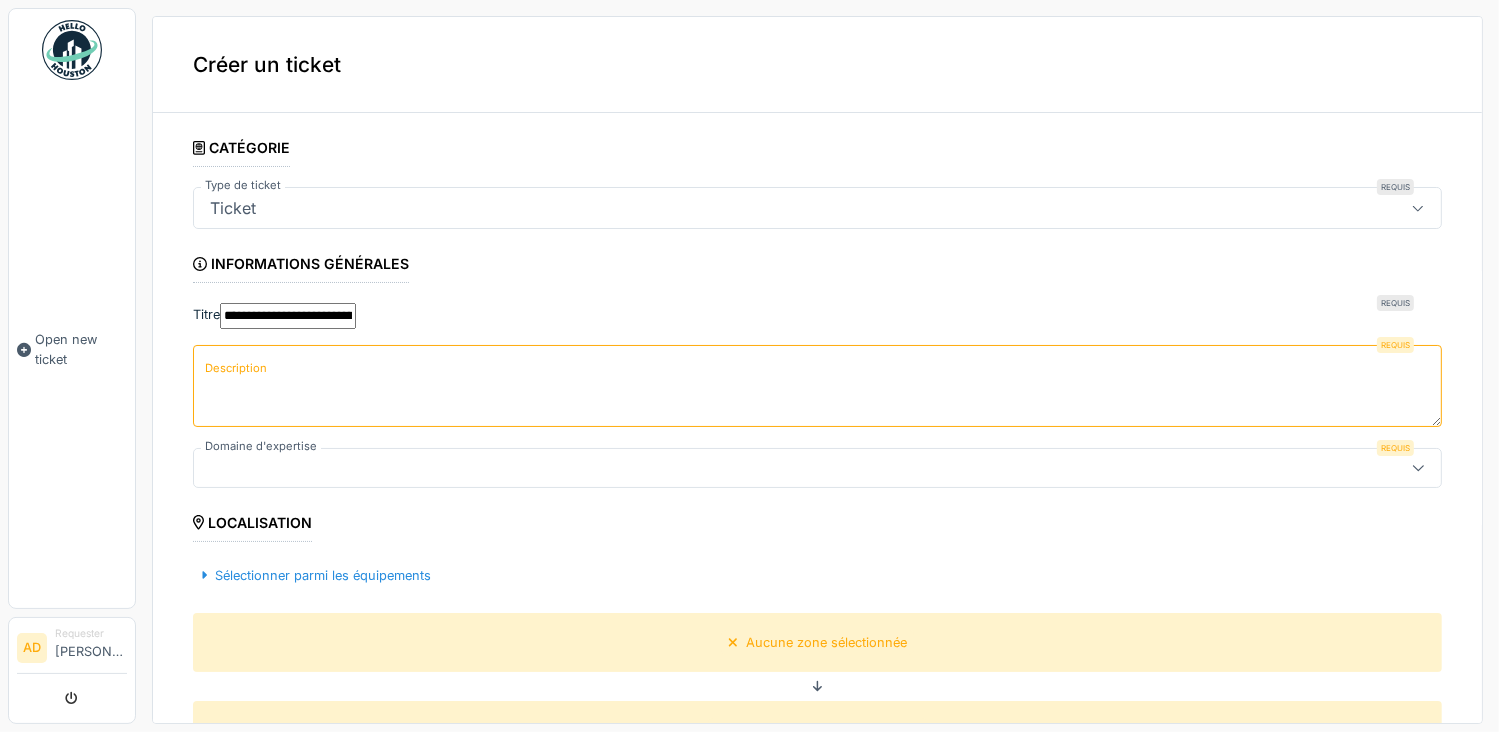 type on "**********" 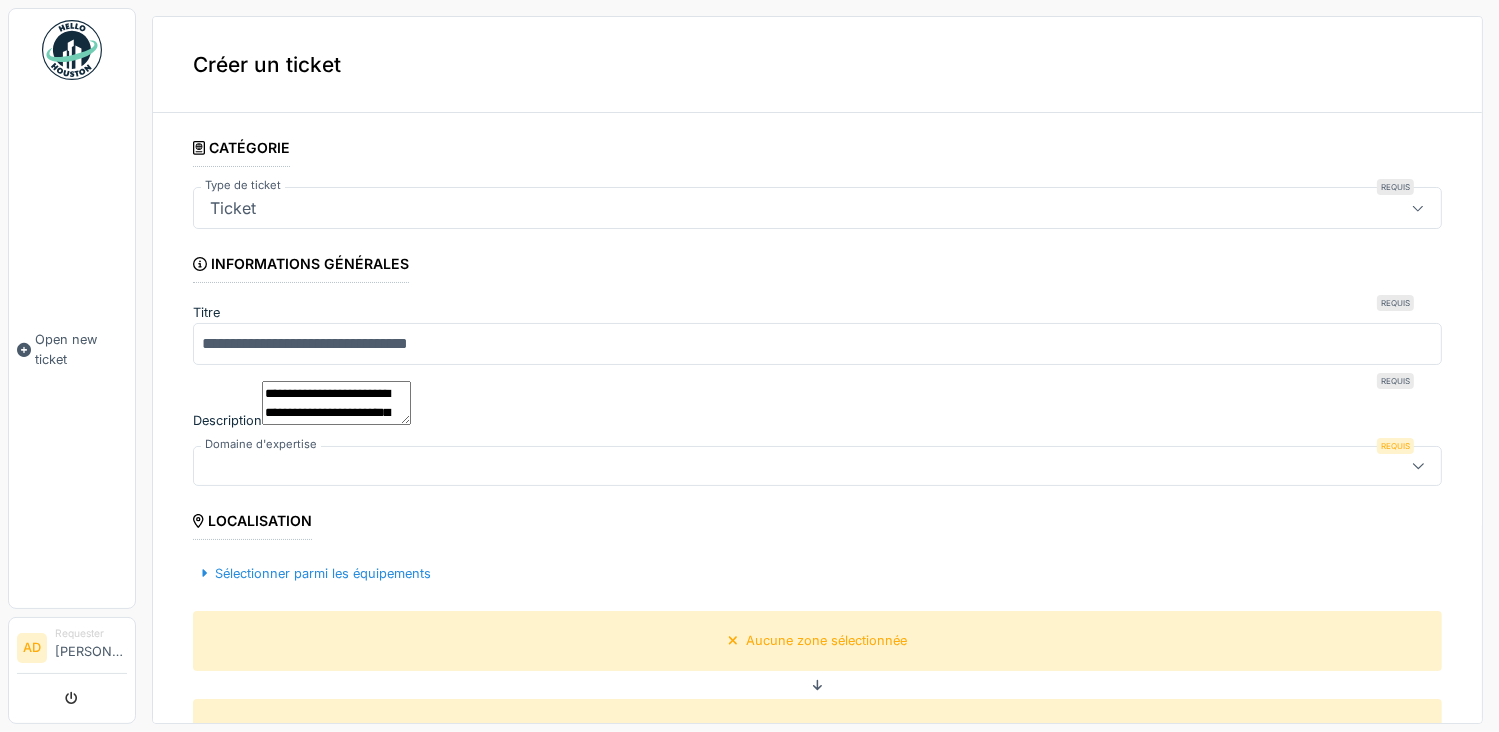 click on "**********" at bounding box center (336, 403) 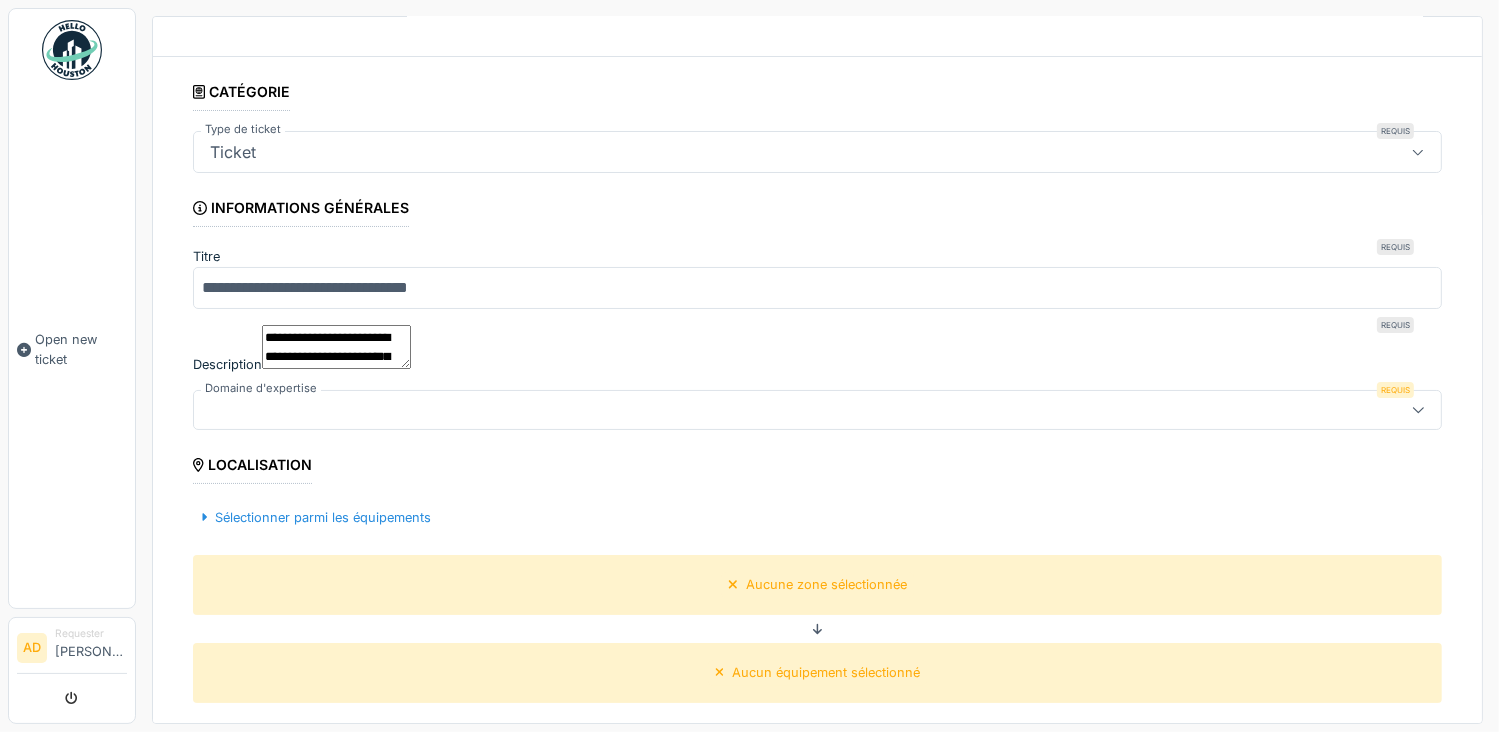 scroll, scrollTop: 100, scrollLeft: 0, axis: vertical 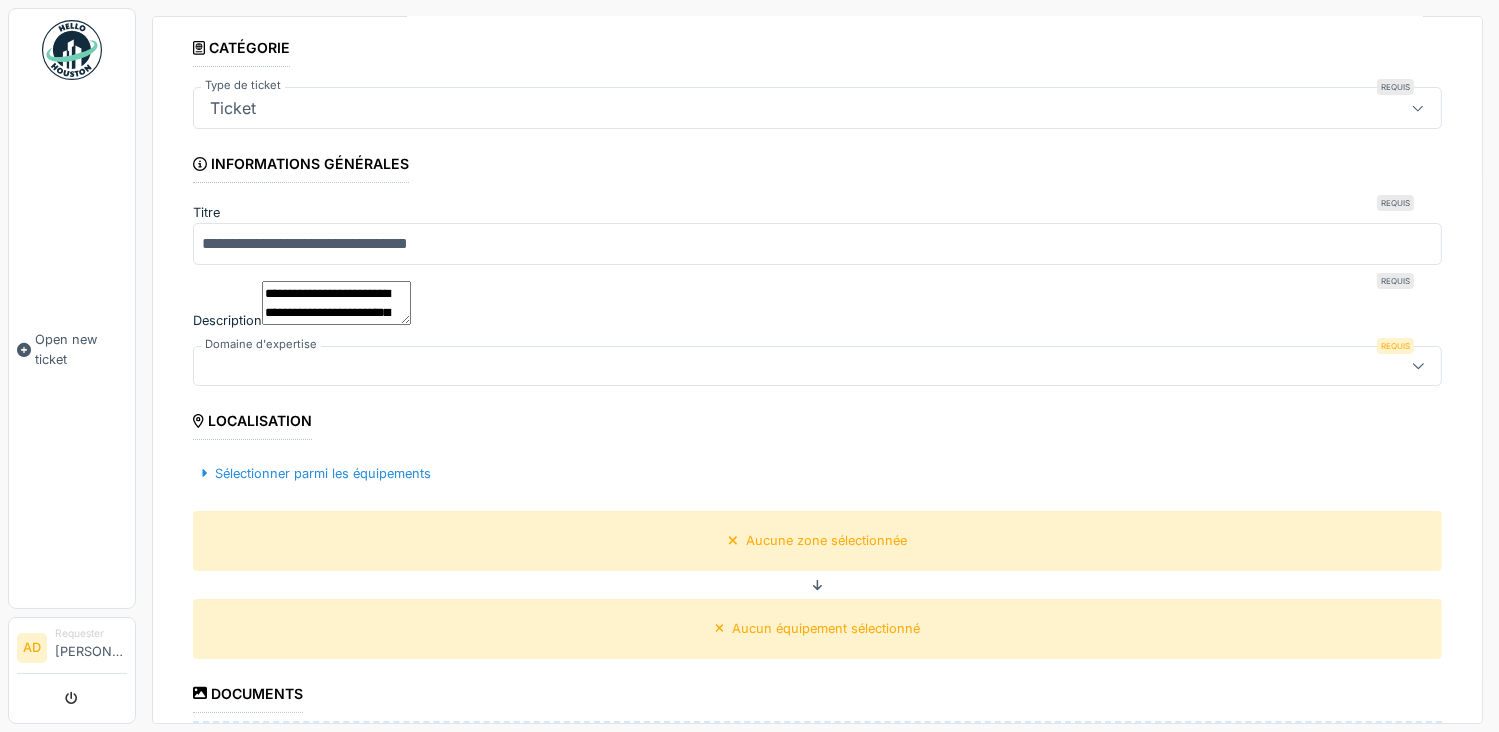 type on "**********" 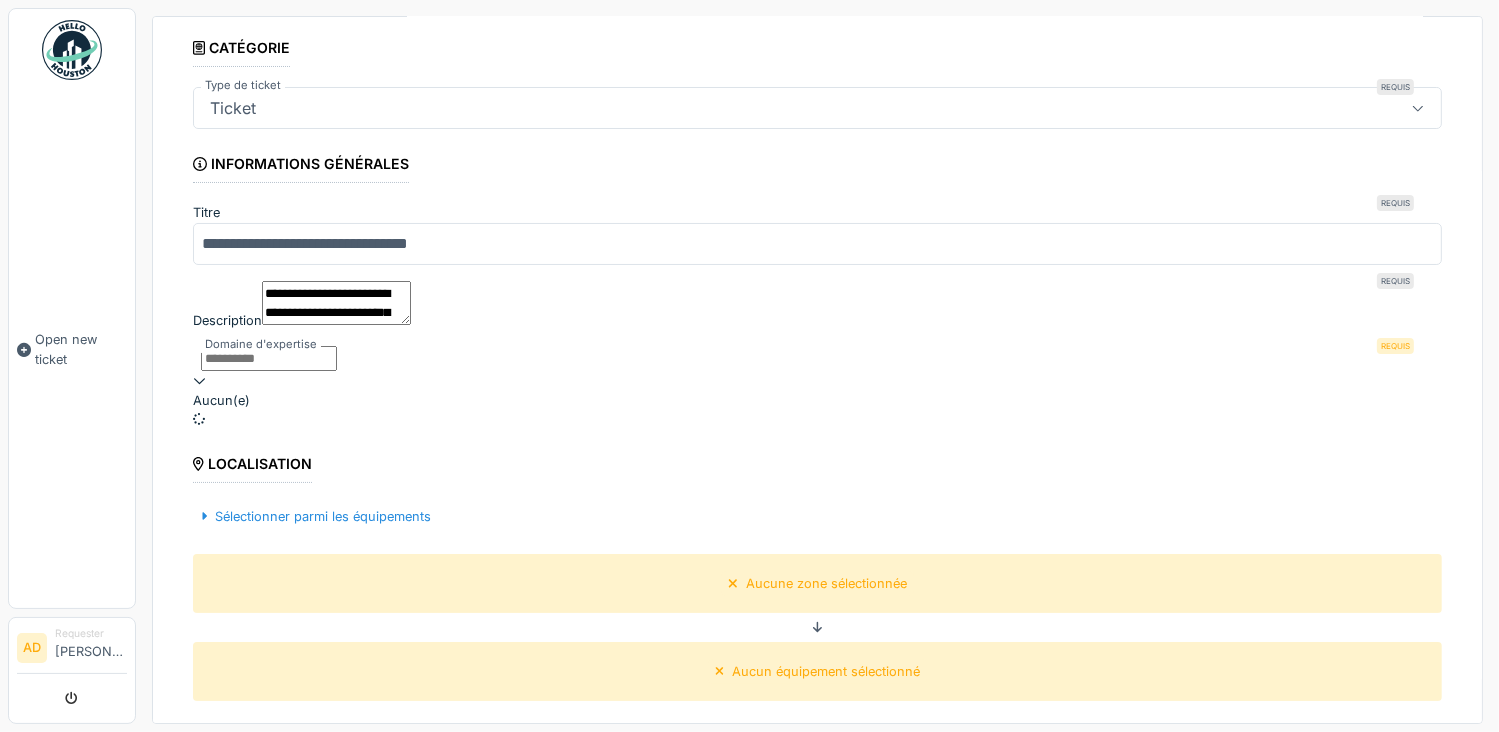 scroll, scrollTop: 4, scrollLeft: 0, axis: vertical 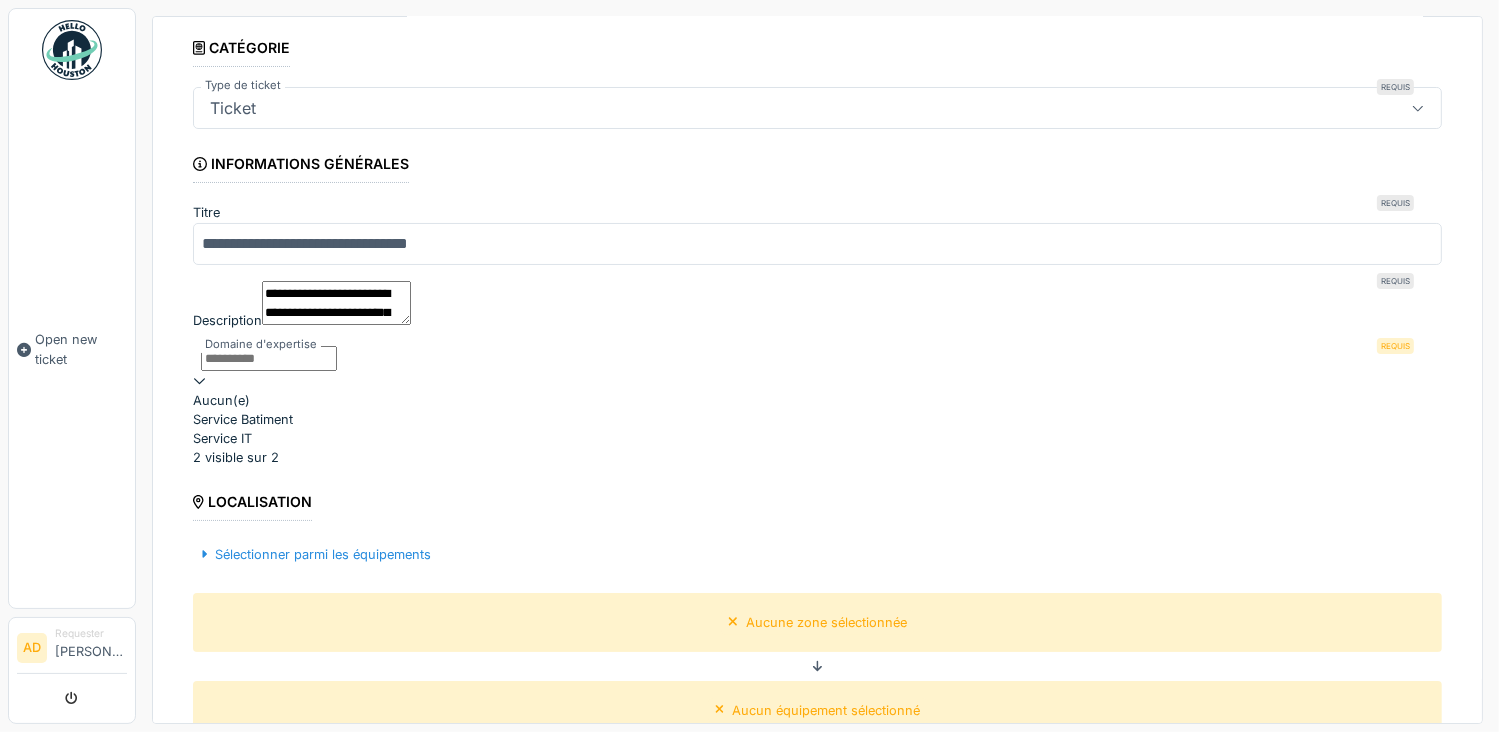 click on "Service Batiment" at bounding box center [817, 419] 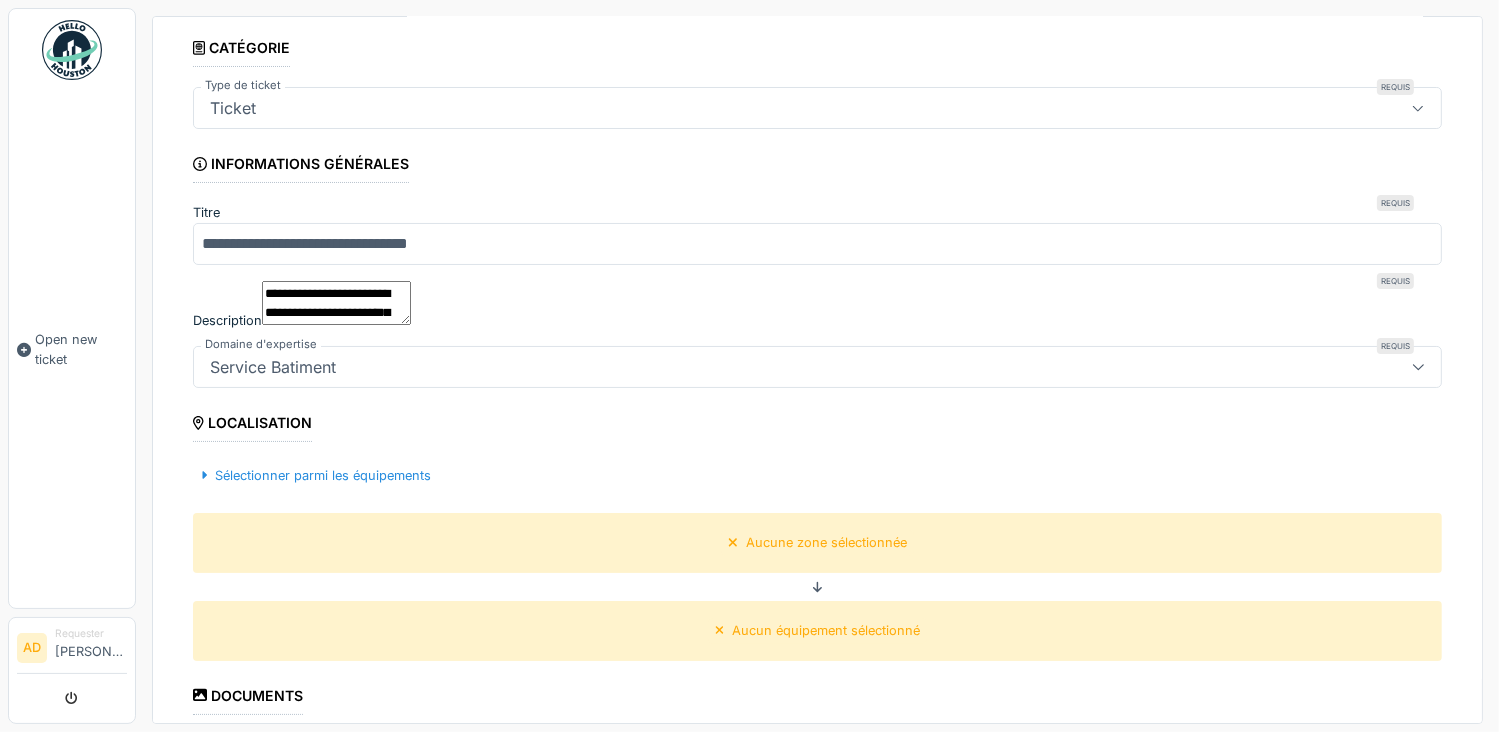 click on "**********" at bounding box center [817, 571] 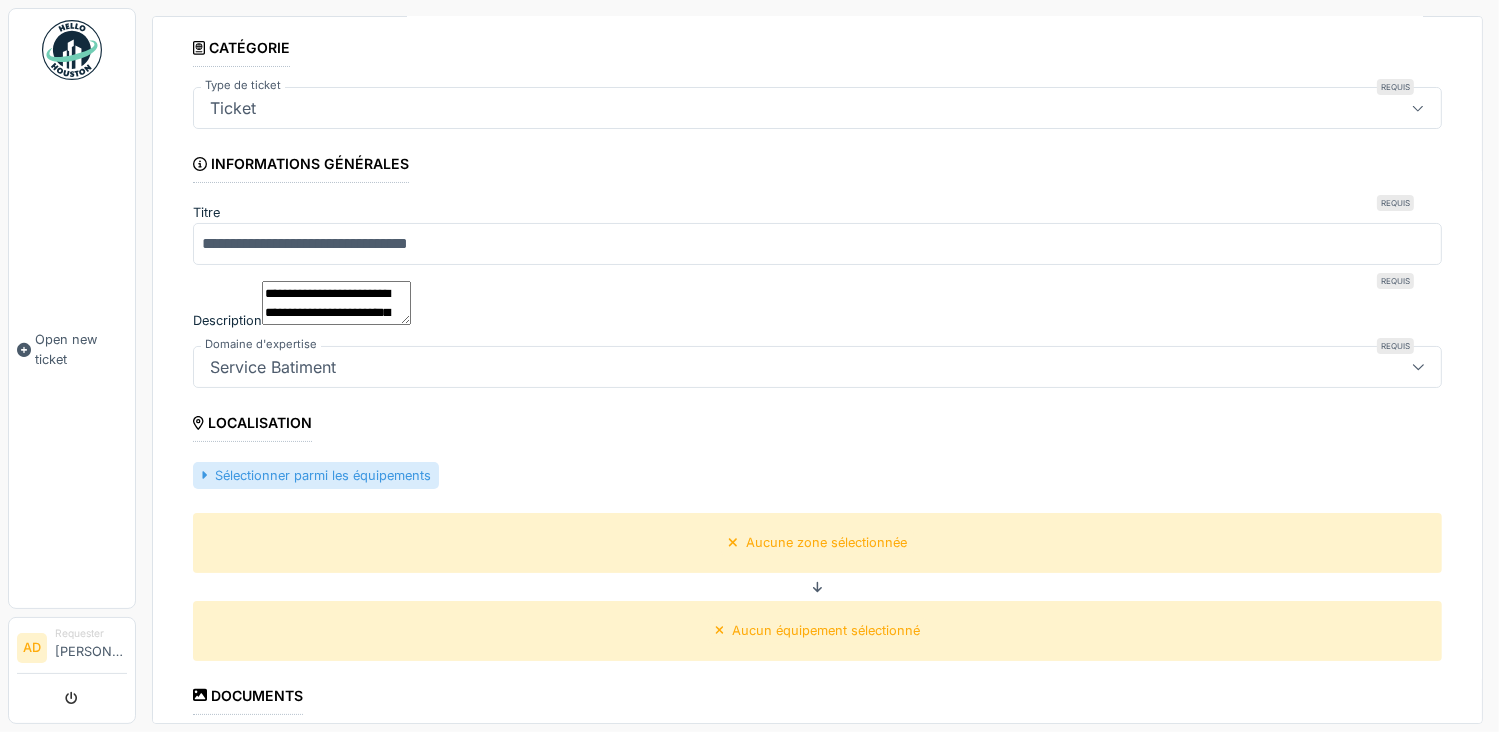 click on "Sélectionner parmi les équipements" at bounding box center (316, 475) 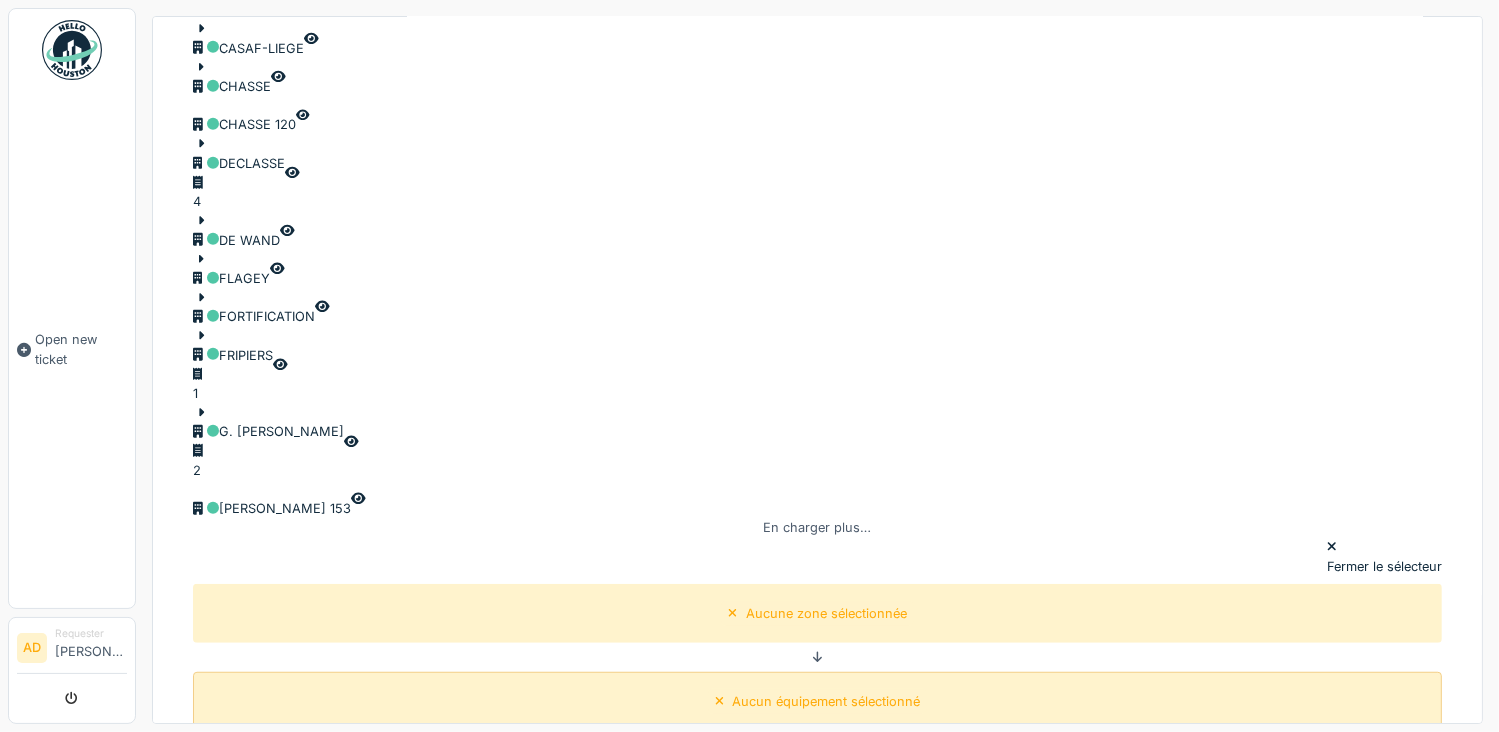 scroll, scrollTop: 1000, scrollLeft: 0, axis: vertical 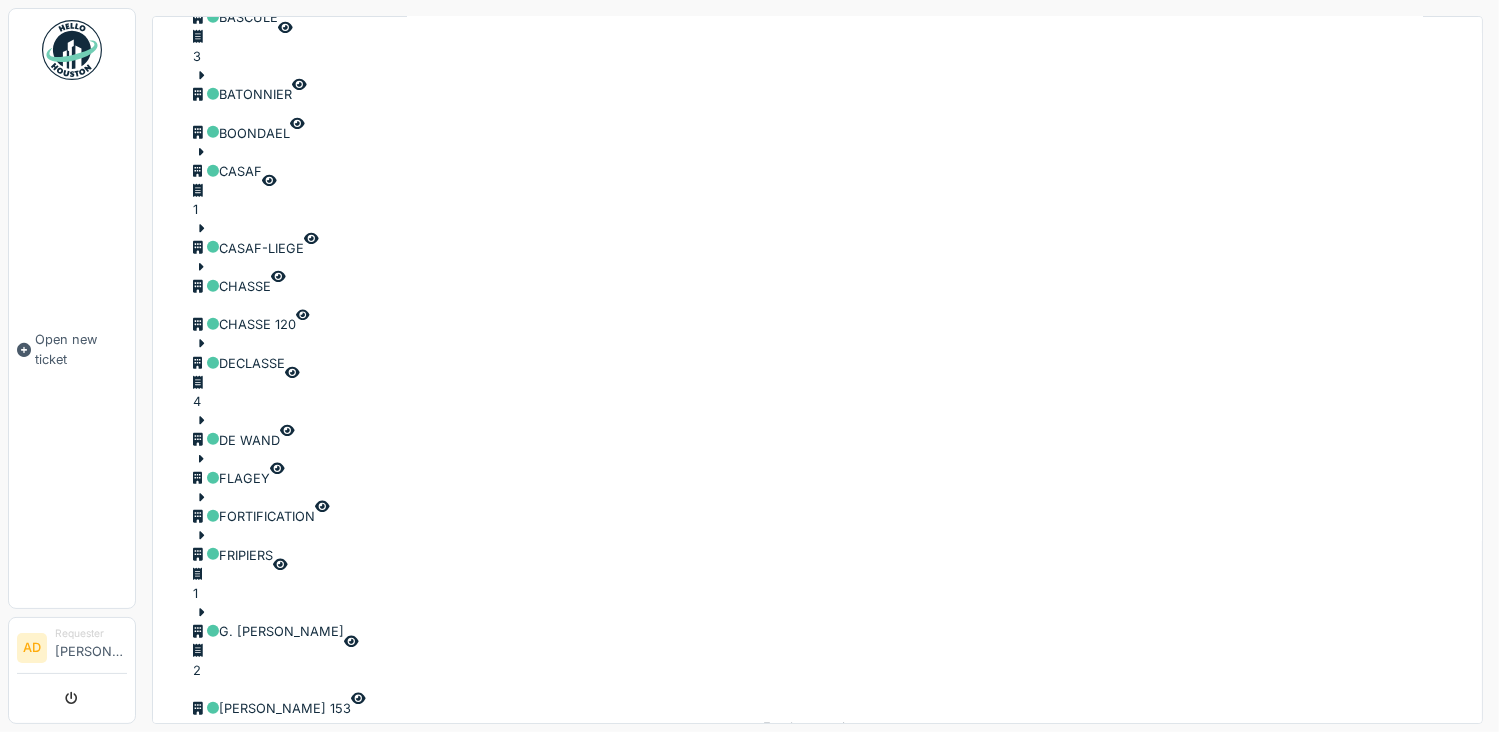 click on "En charger plus…" at bounding box center [818, 727] 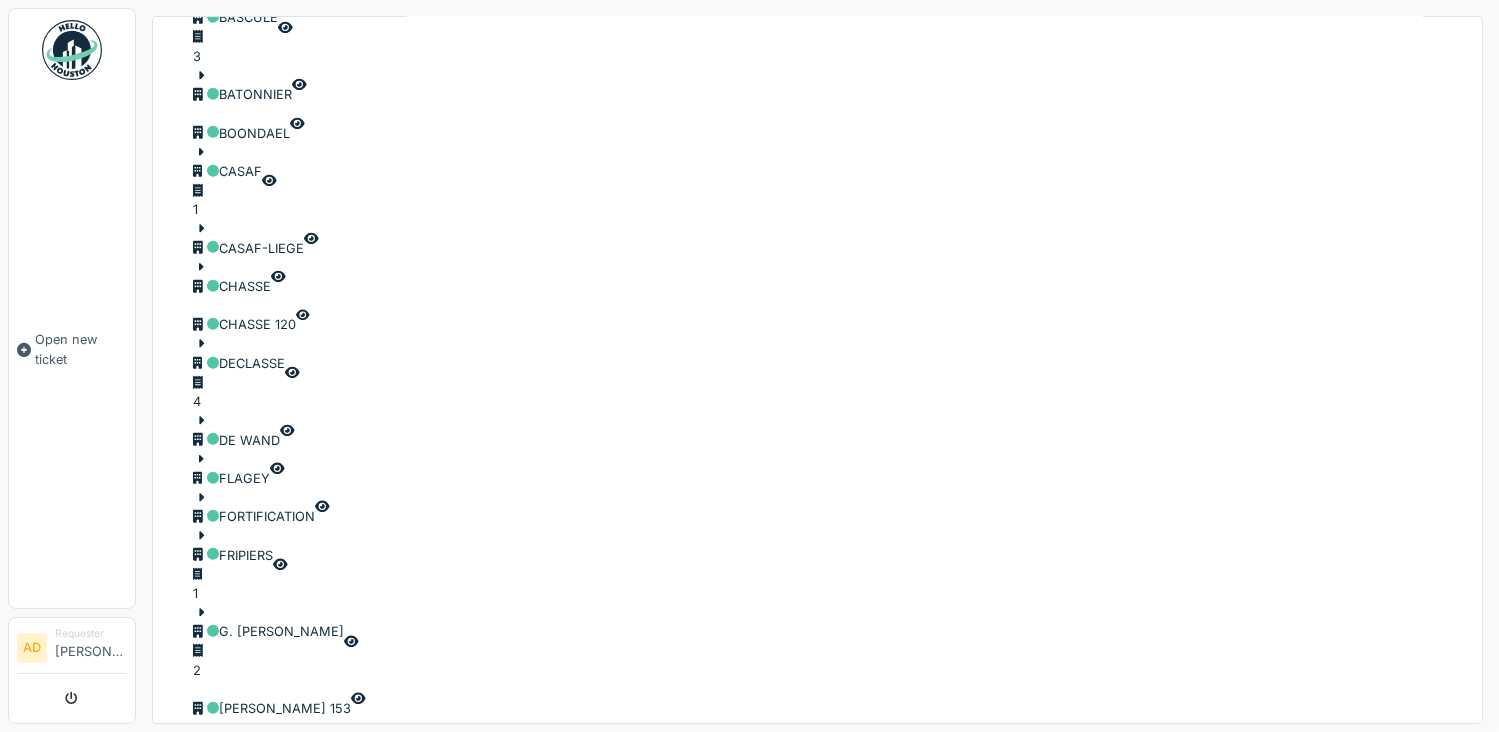 scroll, scrollTop: 1500, scrollLeft: 0, axis: vertical 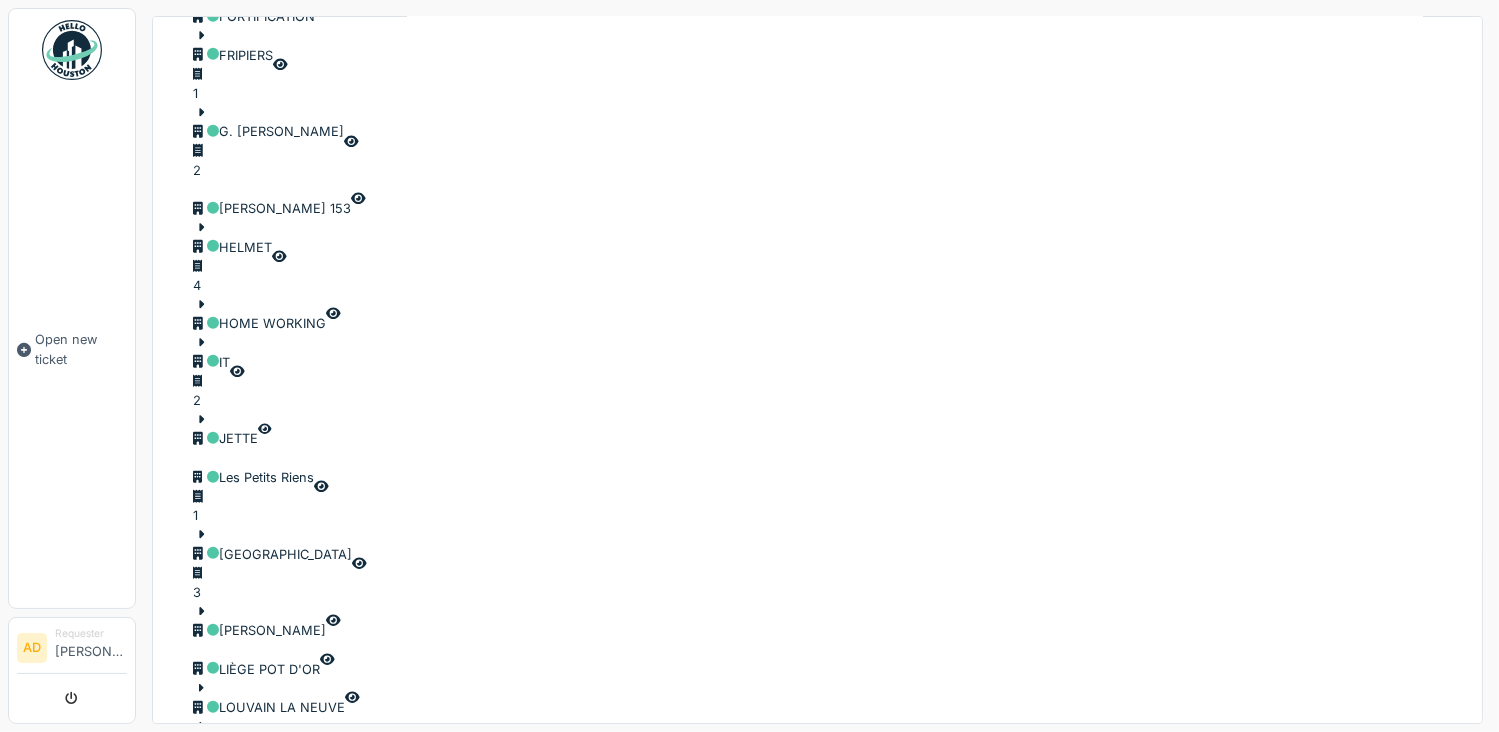 click at bounding box center [244, 928] 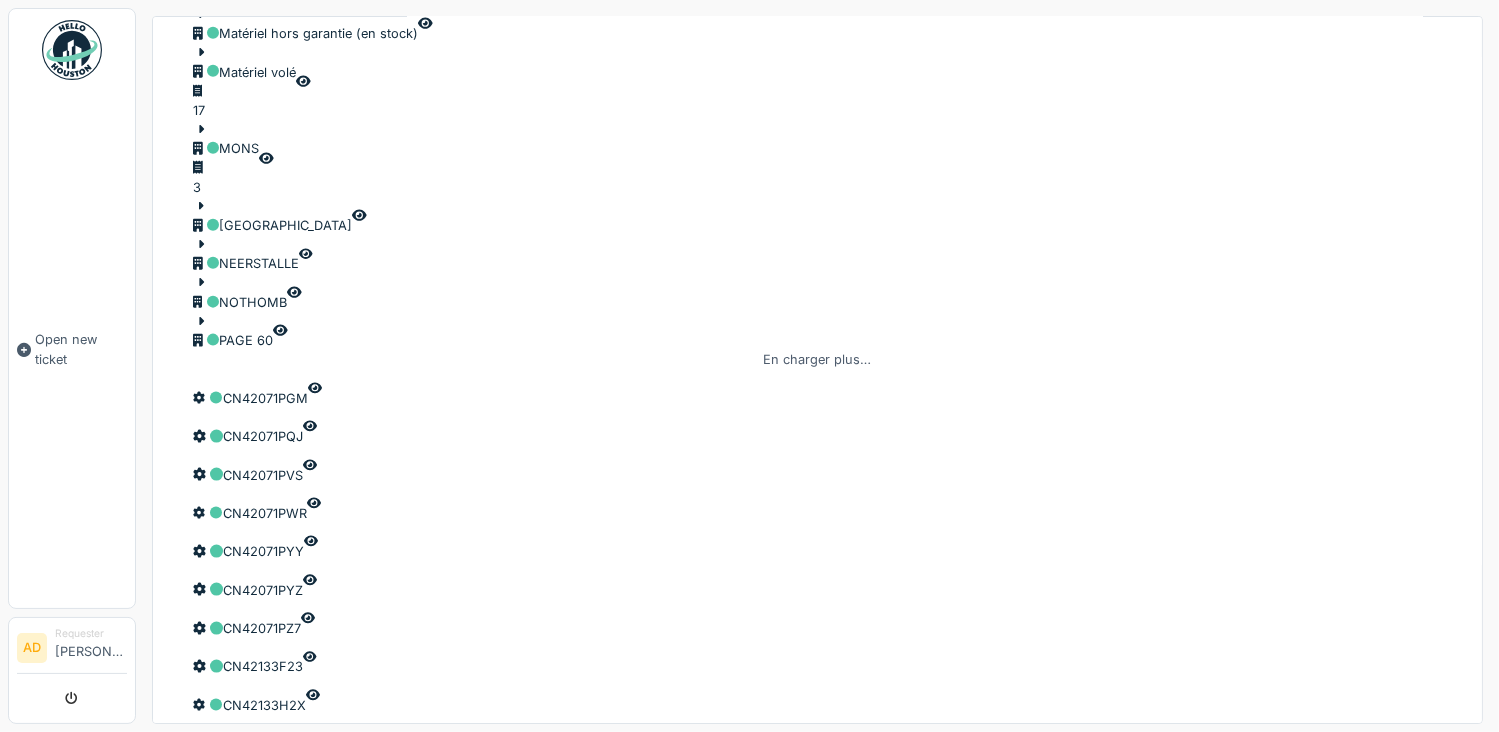 scroll, scrollTop: 2624, scrollLeft: 0, axis: vertical 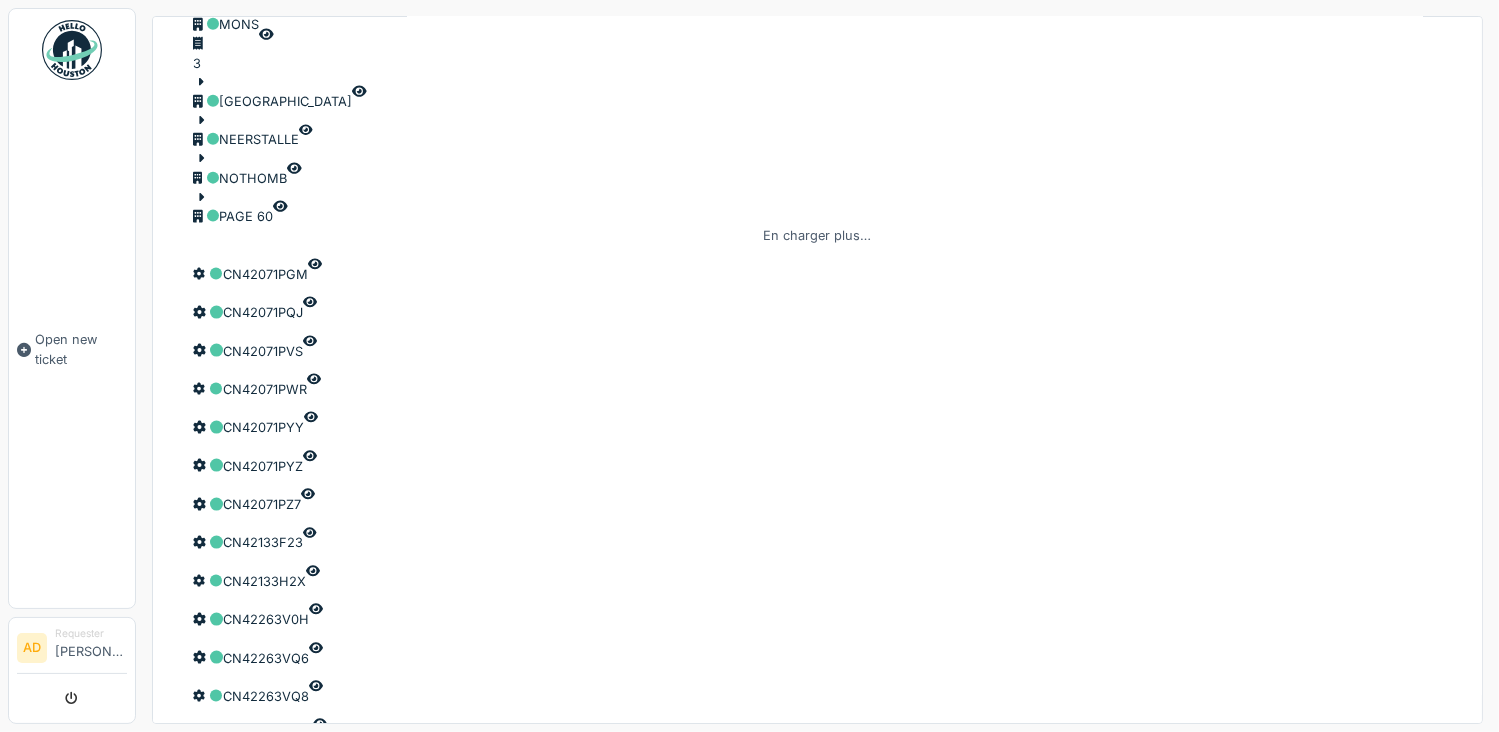 click on "**********" at bounding box center [235, 1606] 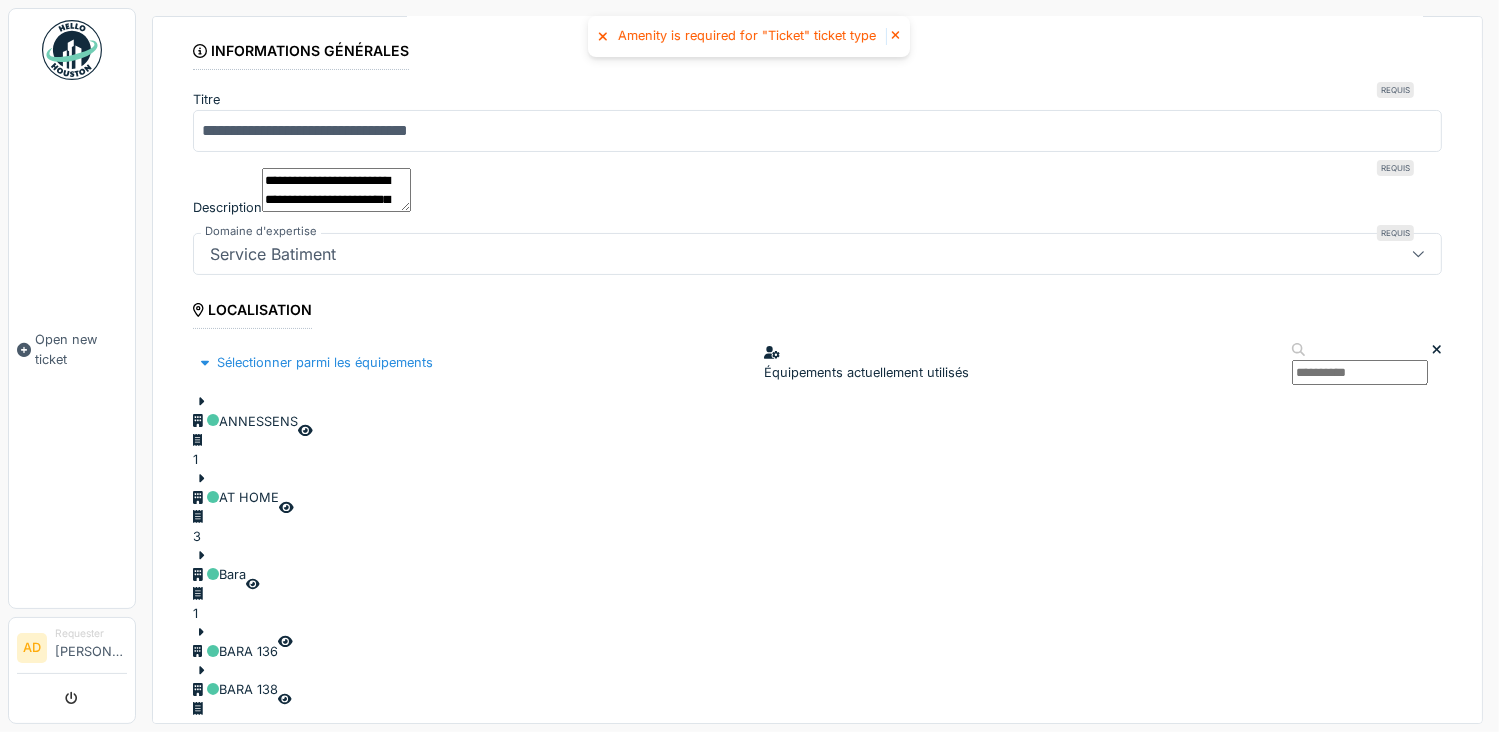 scroll, scrollTop: 0, scrollLeft: 0, axis: both 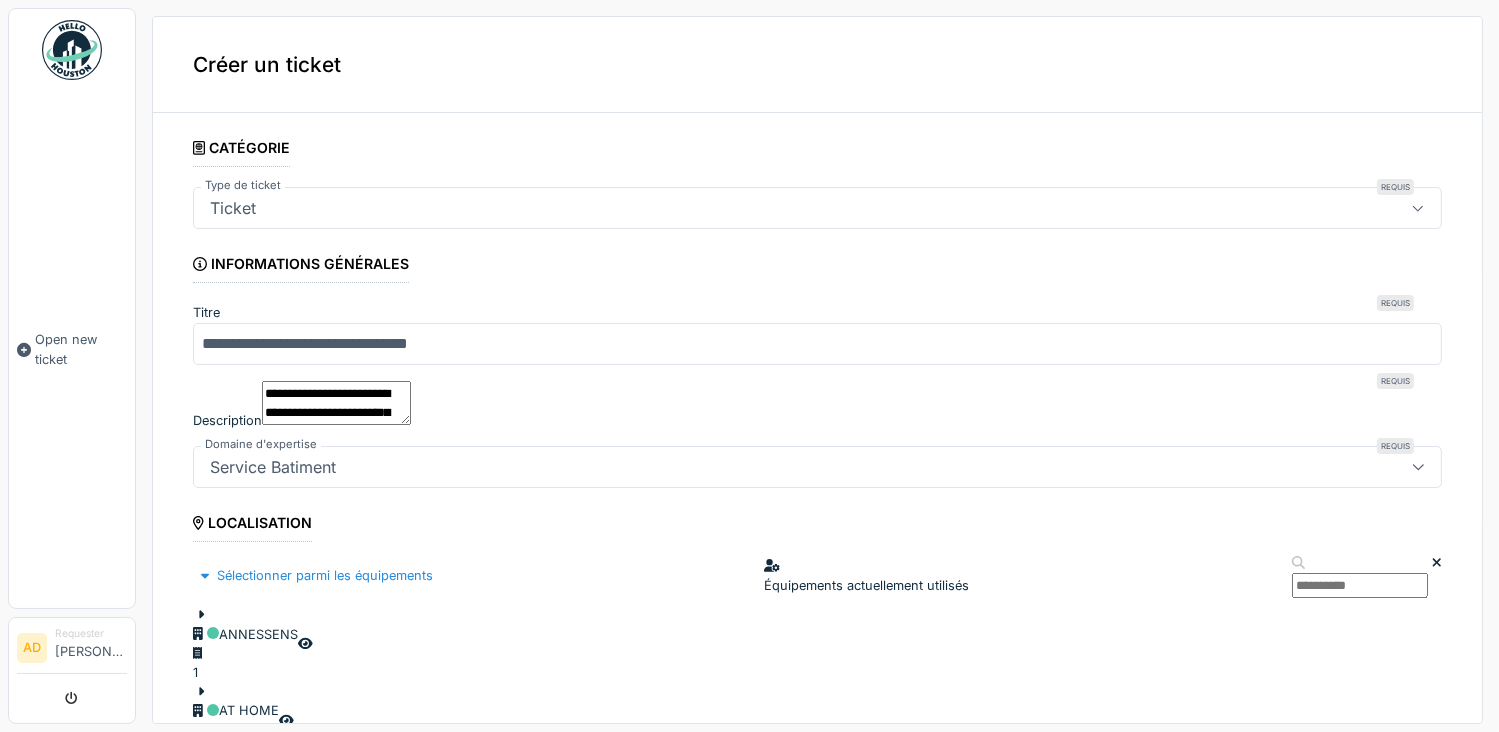 click 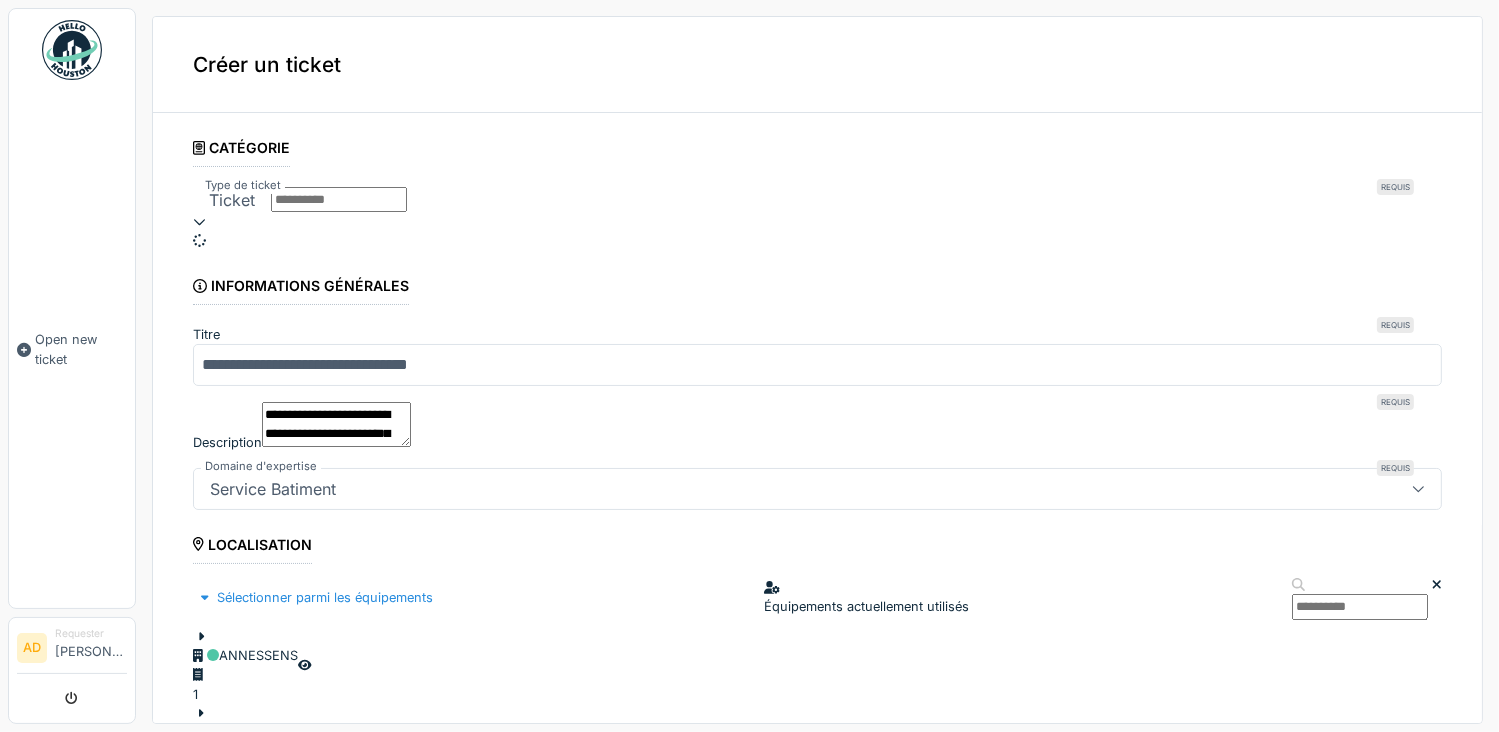 scroll, scrollTop: 0, scrollLeft: 0, axis: both 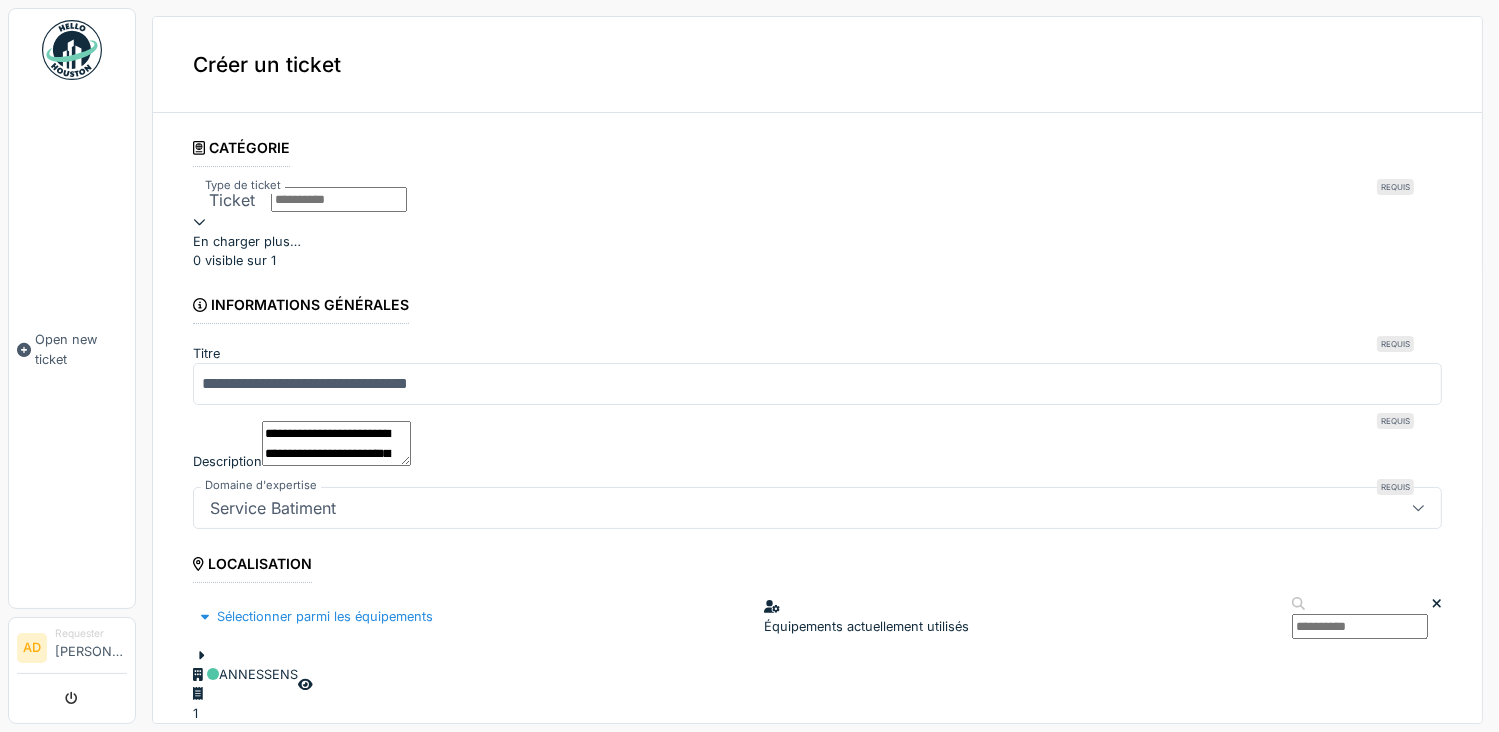 click on "En charger plus…" at bounding box center (817, 241) 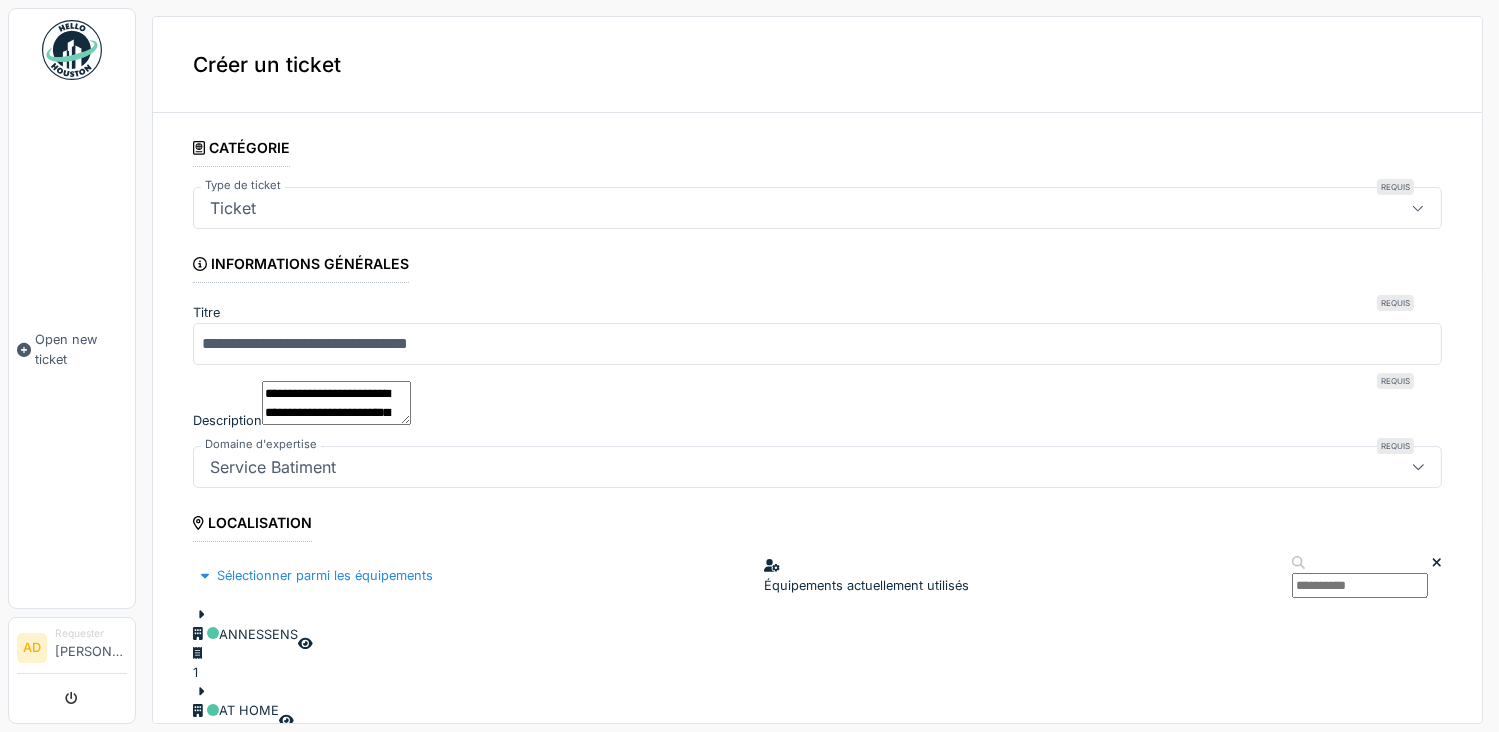 click on "Ticket" at bounding box center (233, 208) 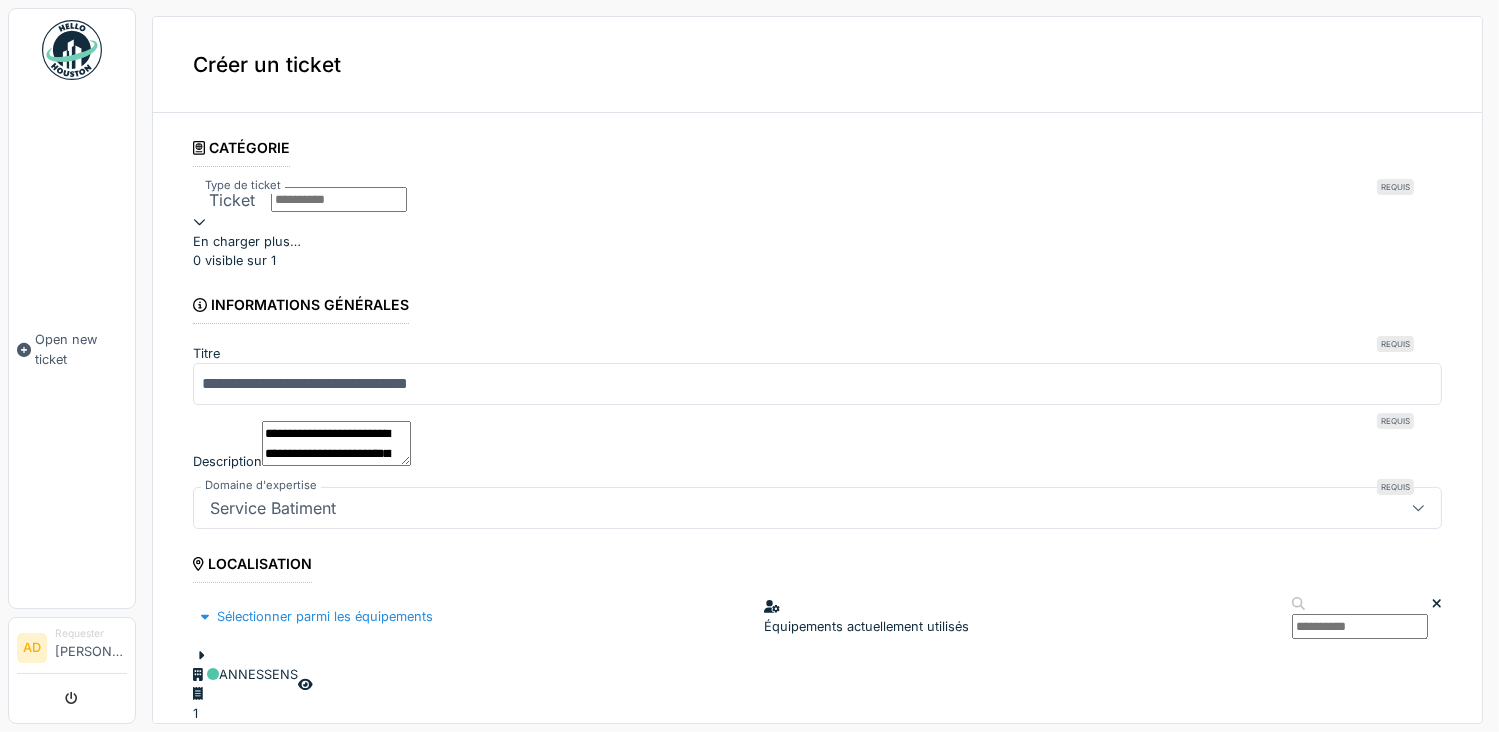 click on "Ticket" at bounding box center [232, 199] 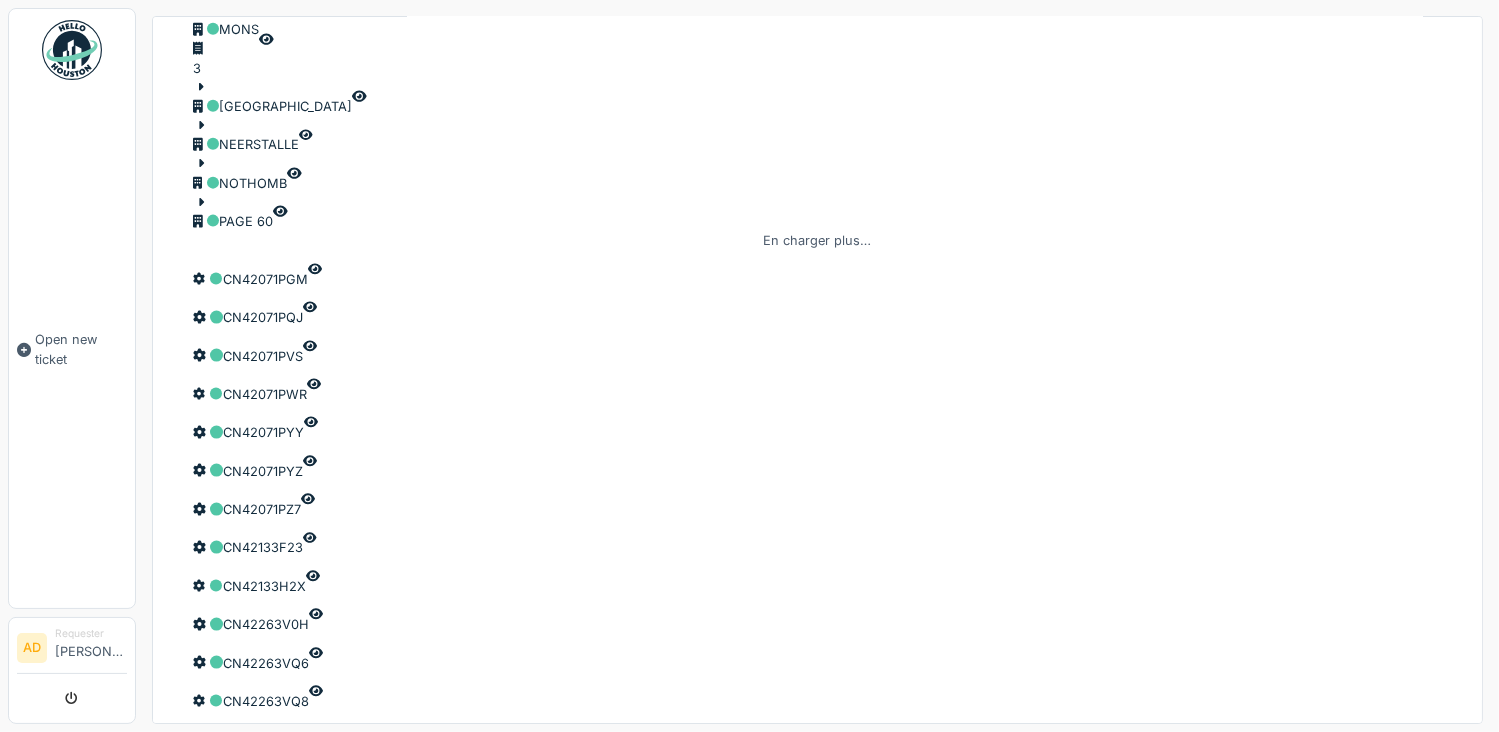 scroll, scrollTop: 2624, scrollLeft: 0, axis: vertical 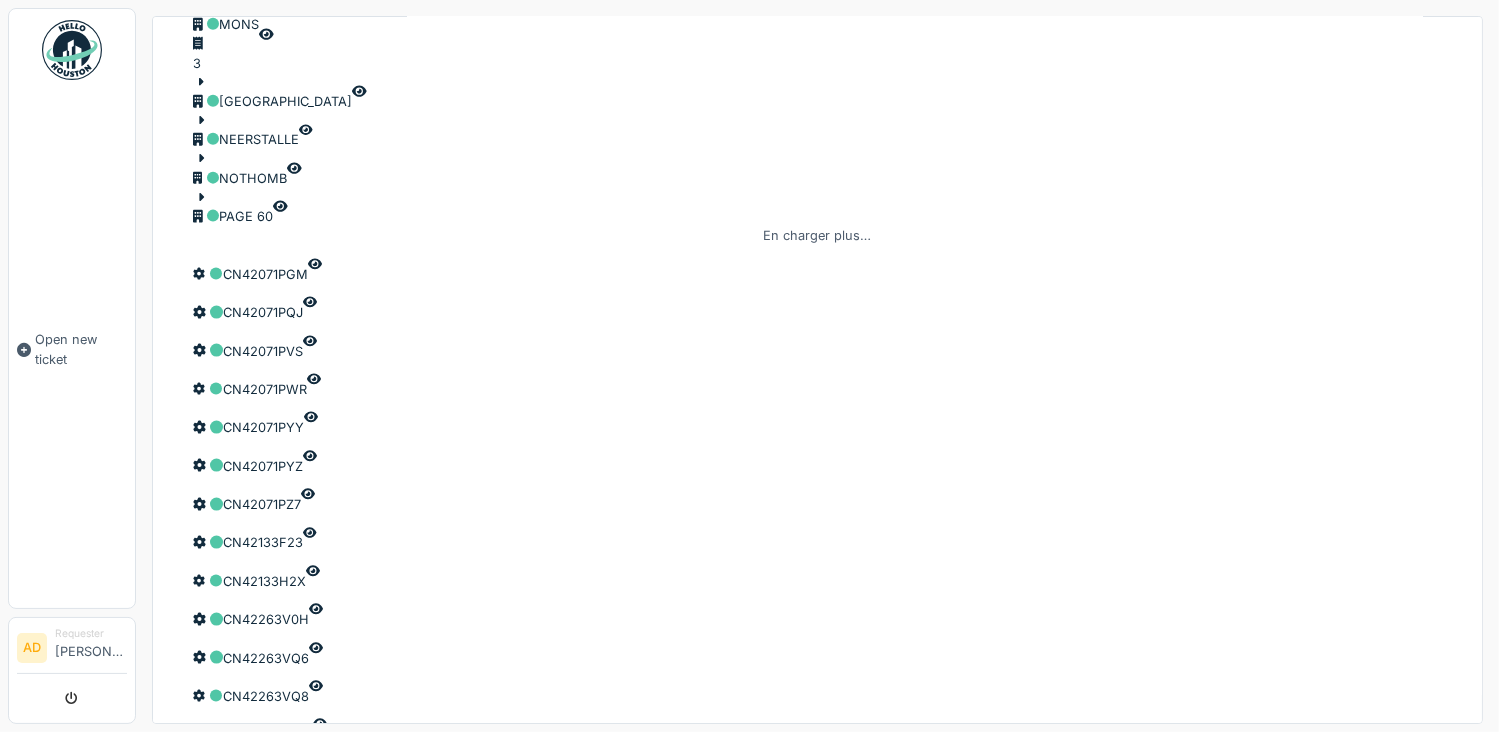 click on "**********" at bounding box center (817, 1612) 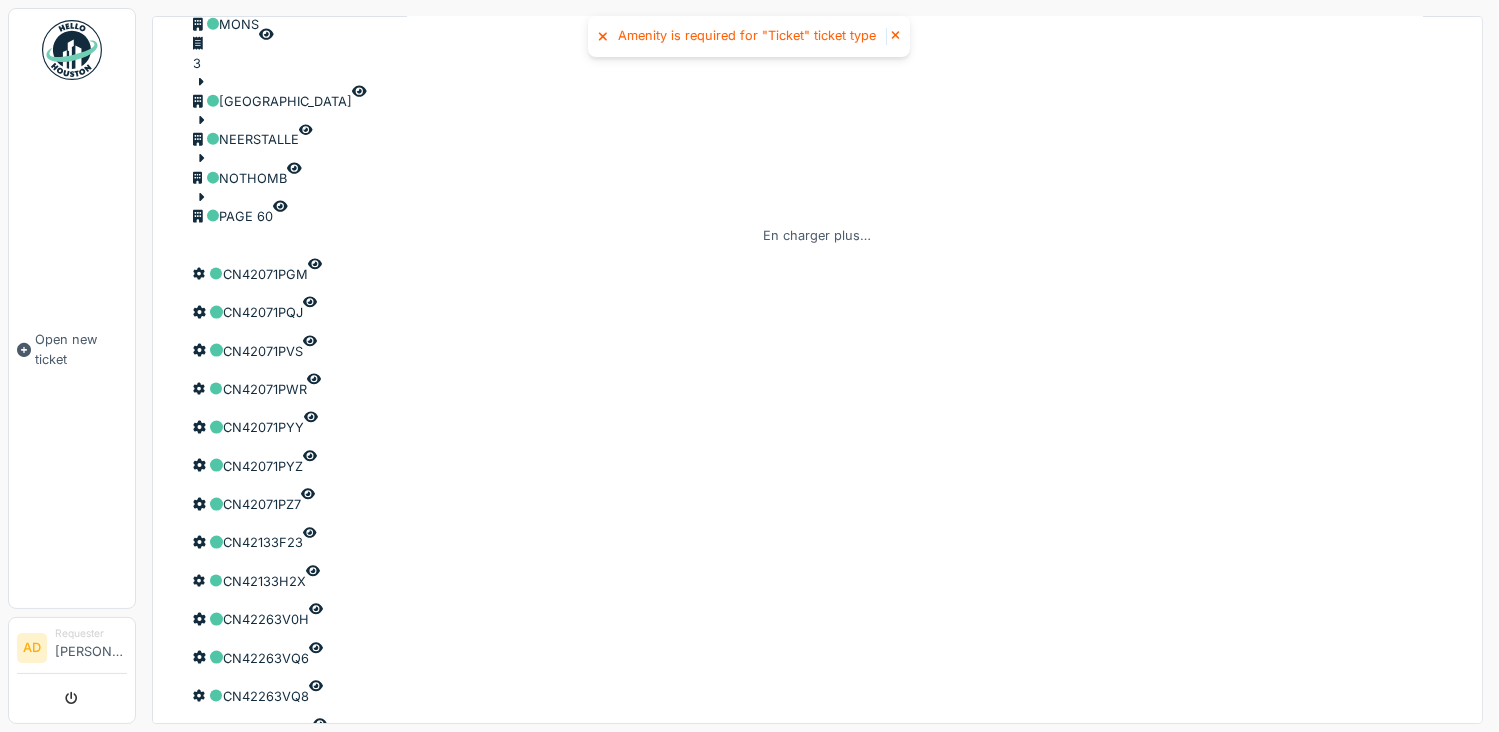 click on "Amenity is required for "Ticket" ticket type" at bounding box center (749, 36) 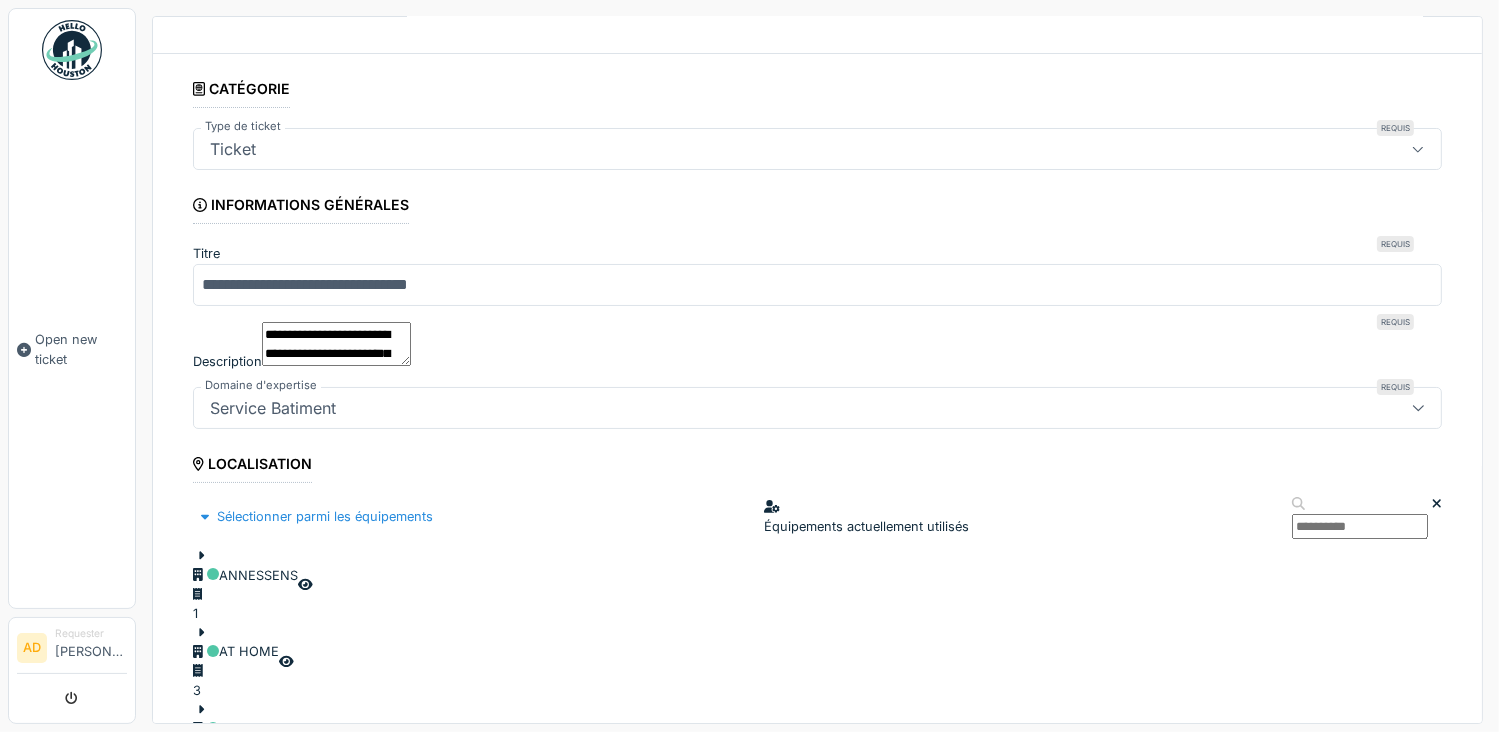 scroll, scrollTop: 0, scrollLeft: 0, axis: both 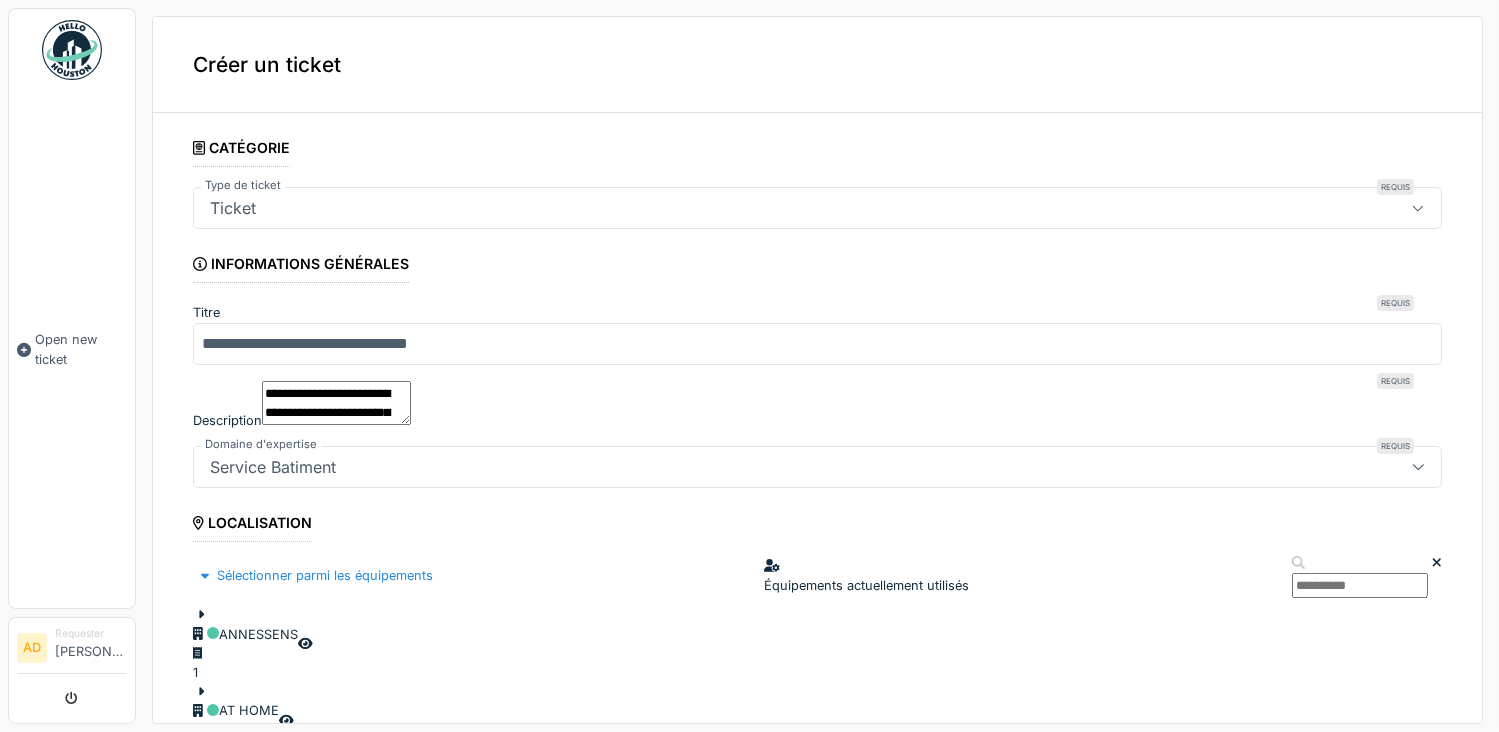 click on "Ticket" at bounding box center (755, 208) 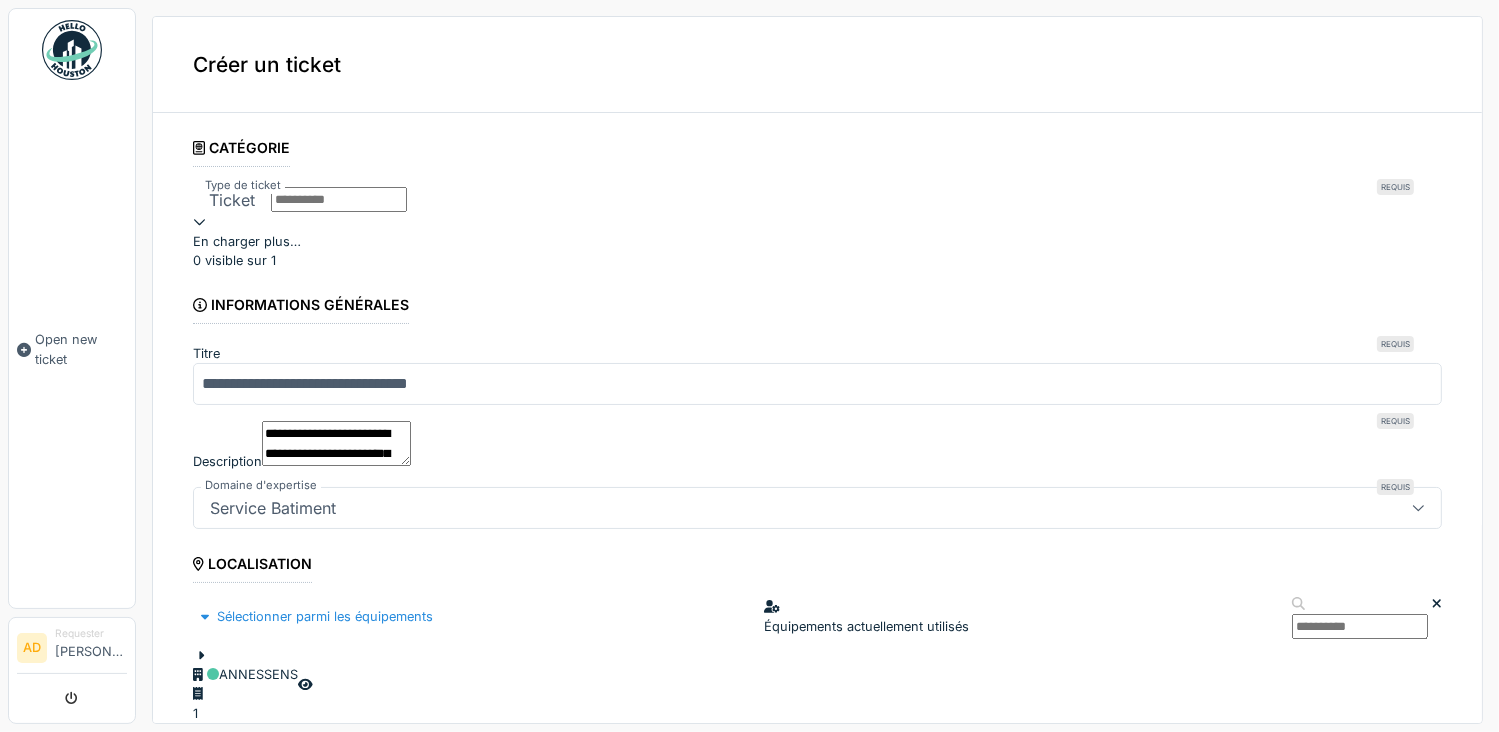 click on "En charger plus…" at bounding box center (817, 241) 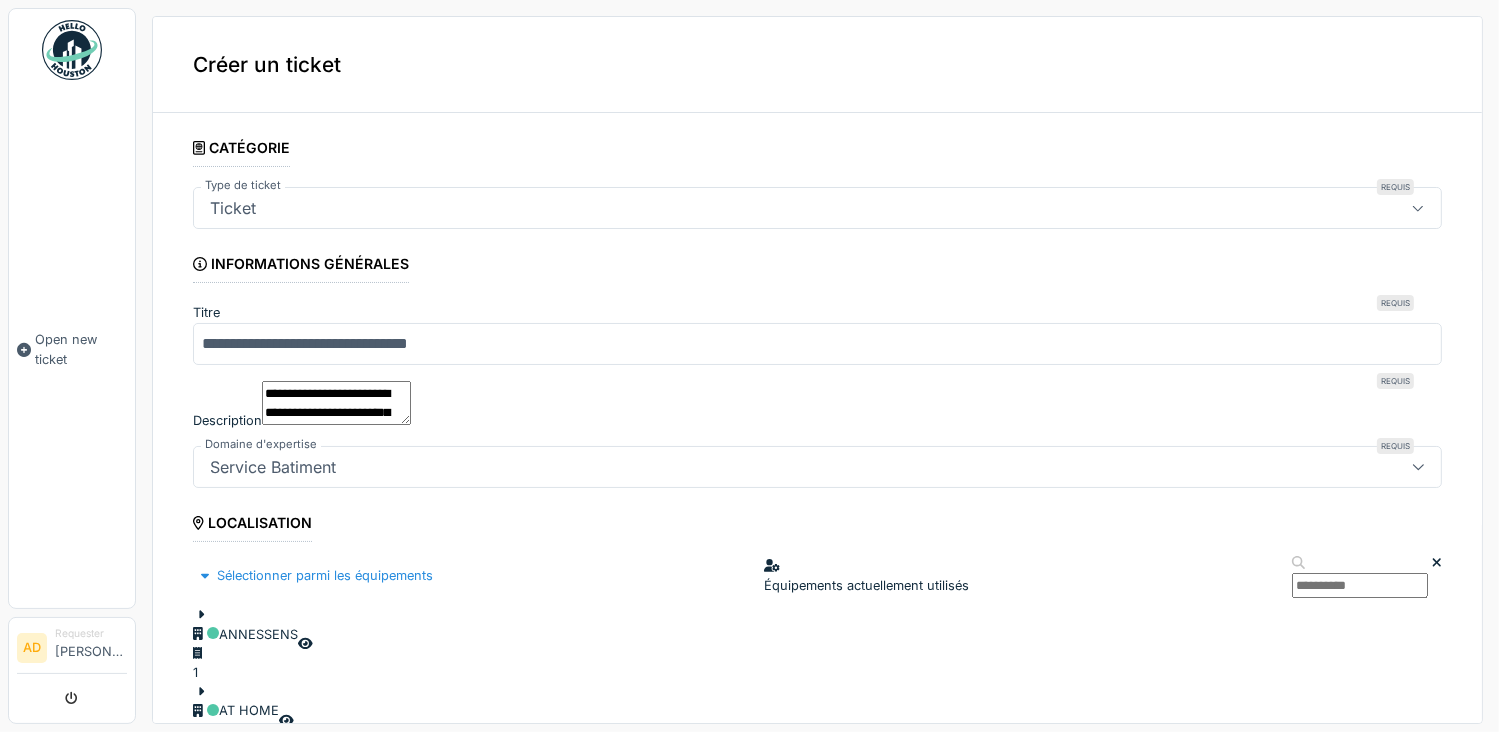 click on "Requis" at bounding box center [1395, 187] 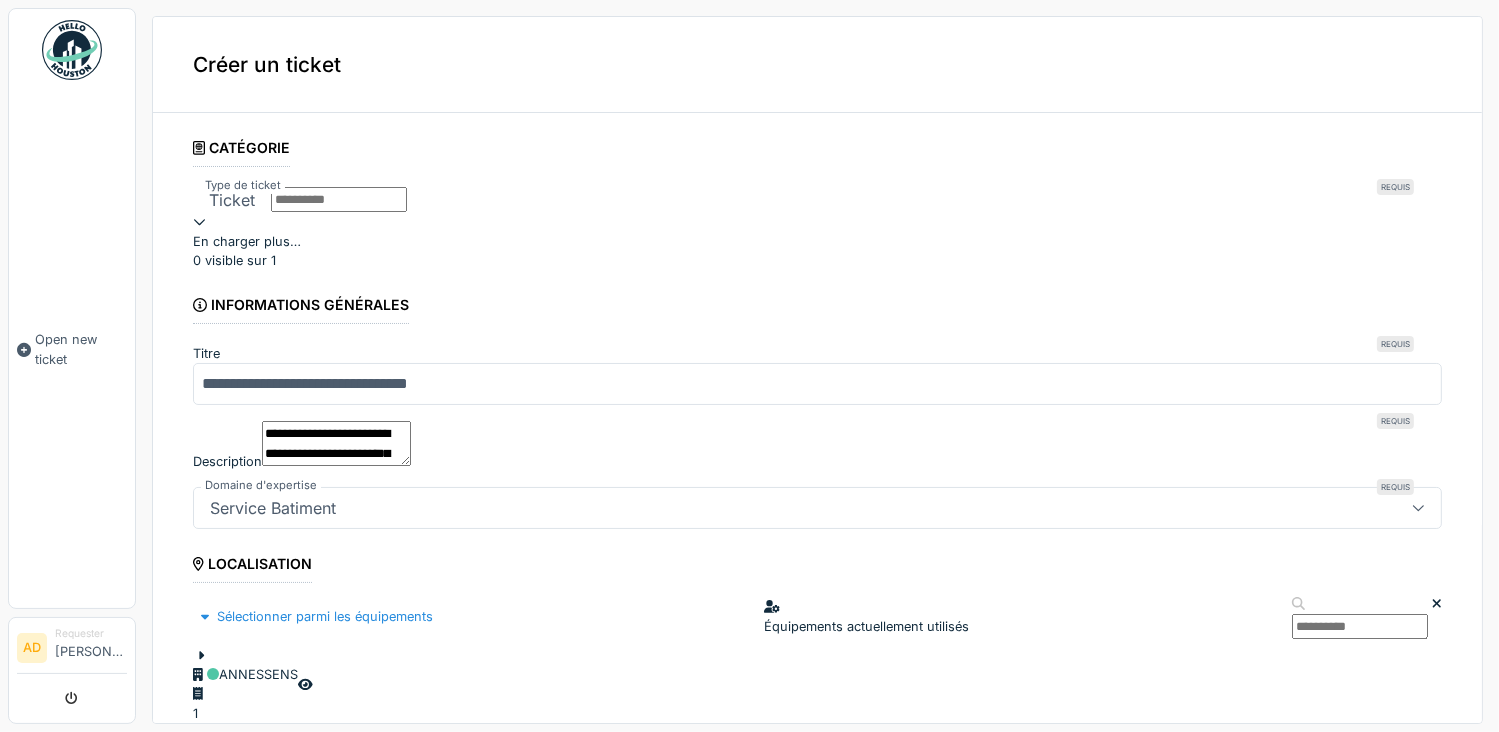 click at bounding box center [817, 221] 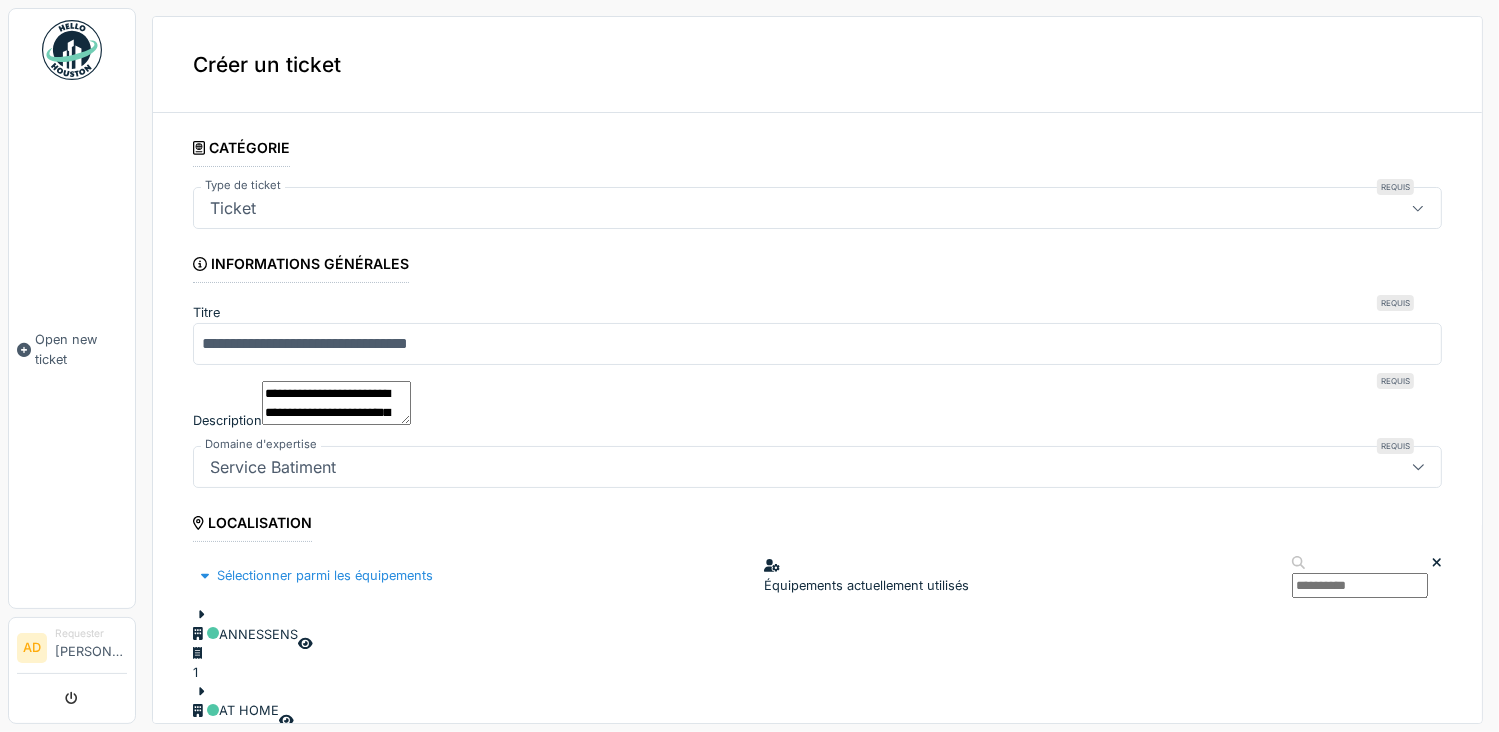 click on "Ticket" at bounding box center [755, 208] 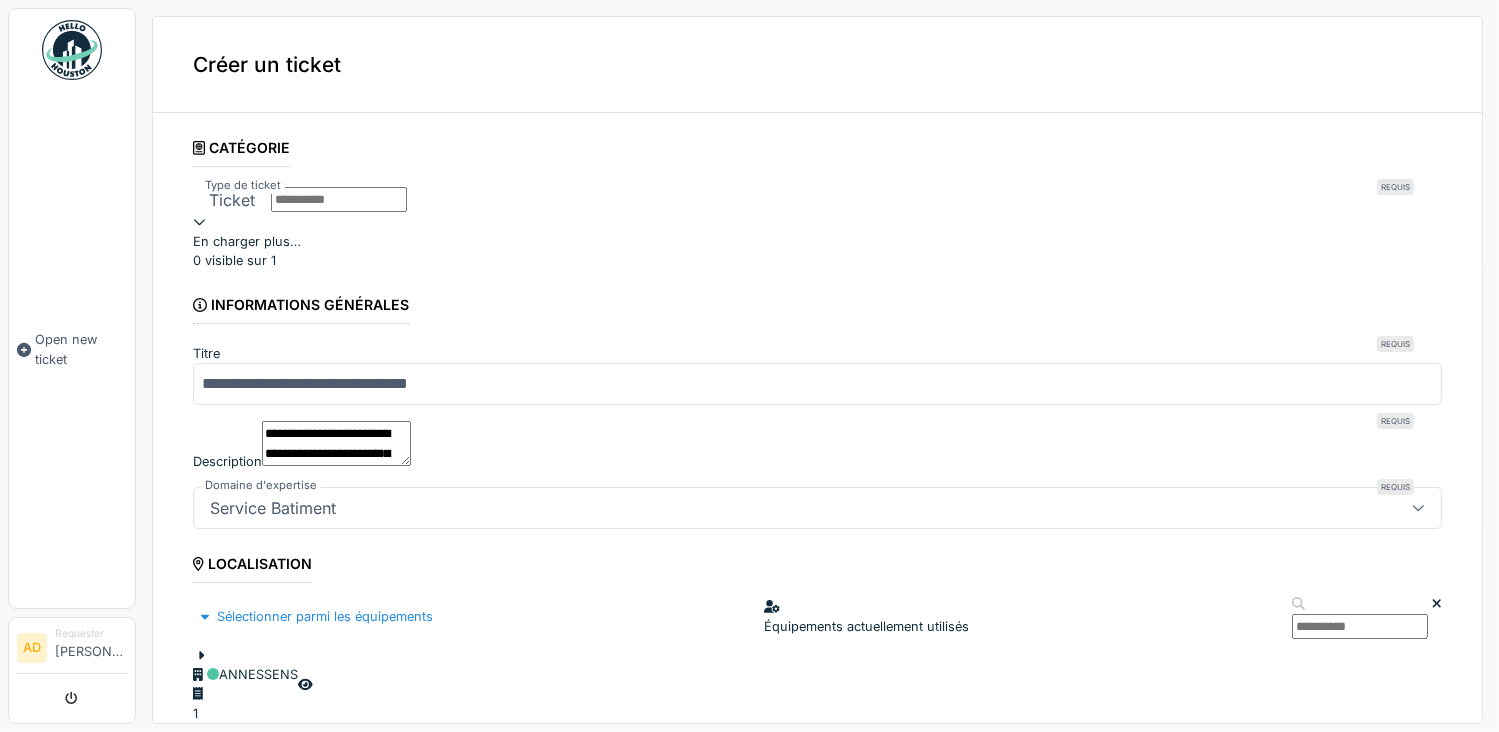 click on "Ticket" at bounding box center (817, 199) 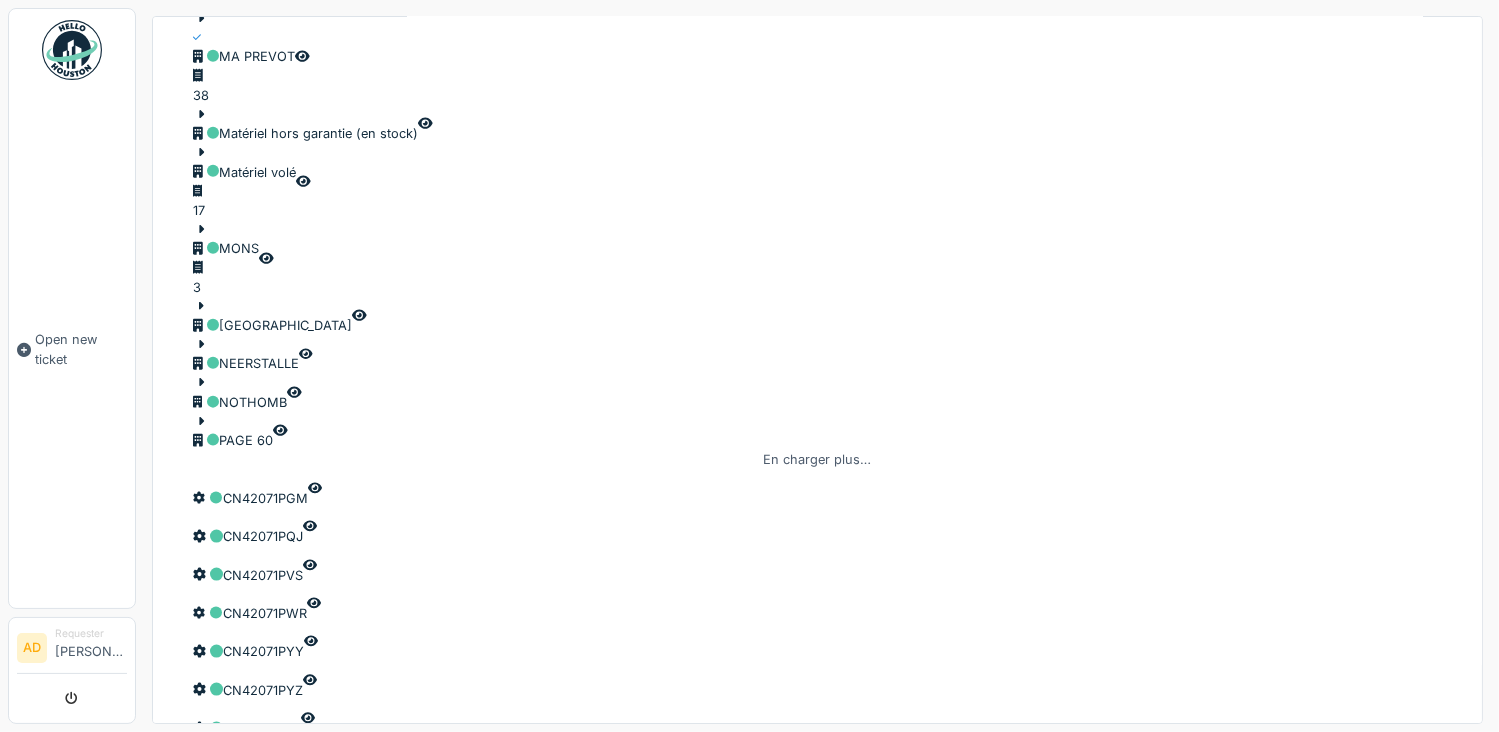 scroll, scrollTop: 2624, scrollLeft: 0, axis: vertical 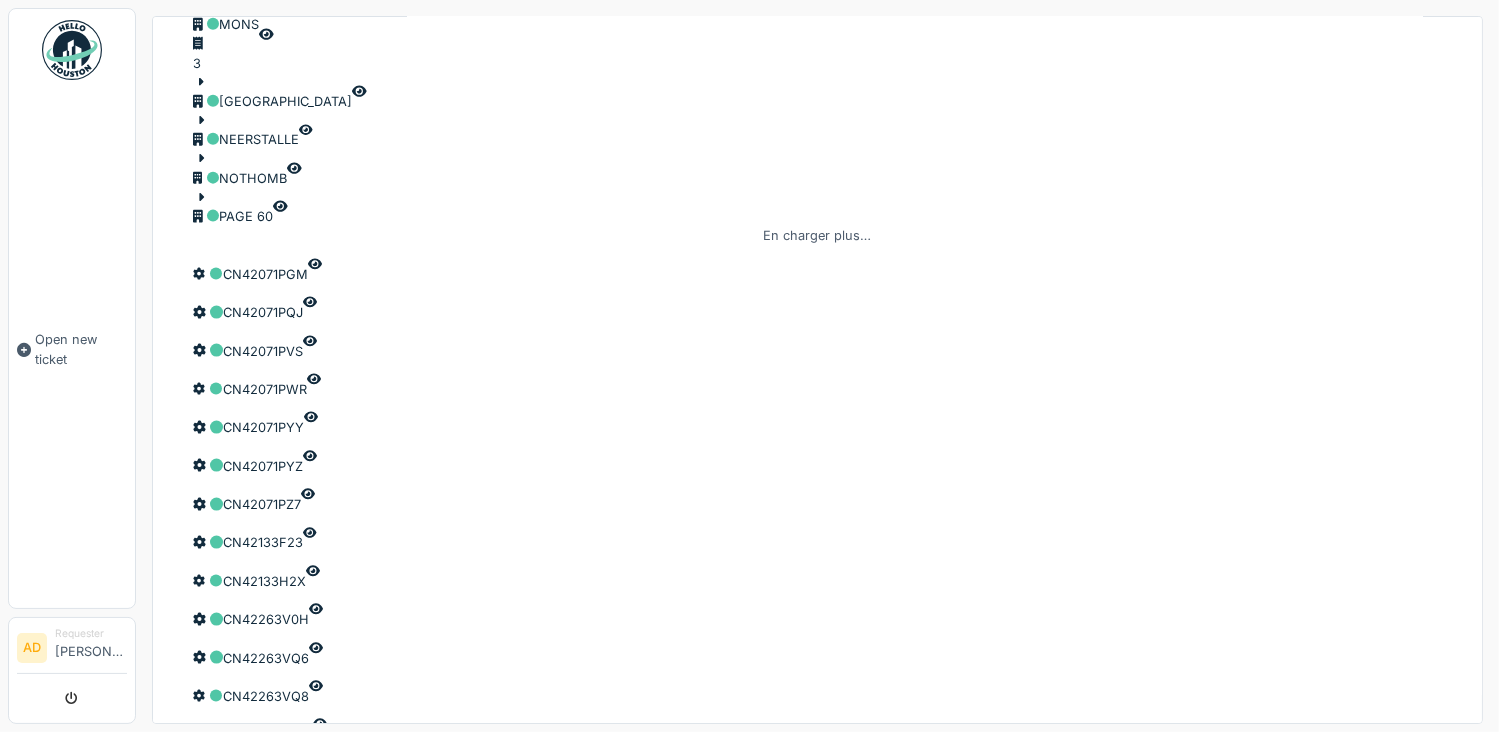 click on "**********" at bounding box center (235, 1606) 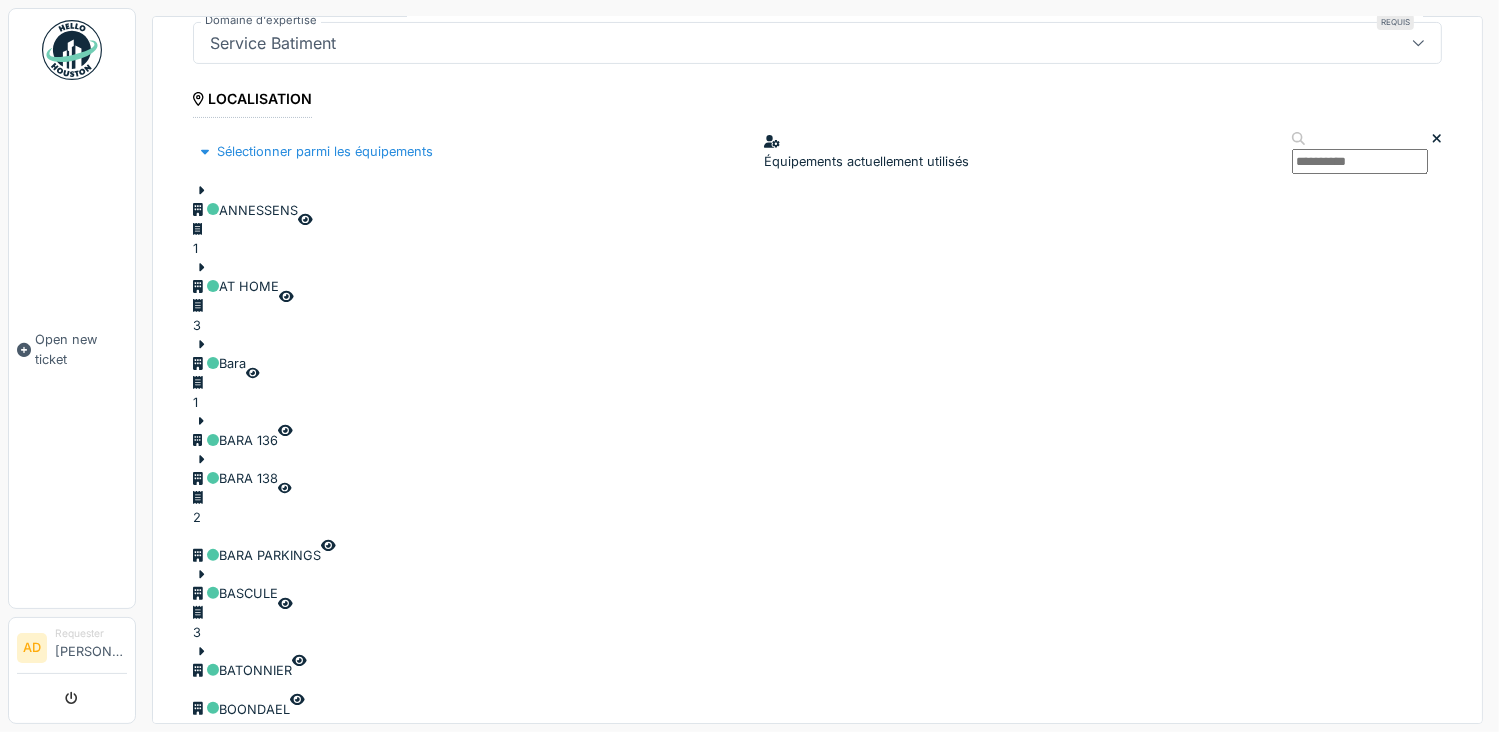 scroll, scrollTop: 0, scrollLeft: 0, axis: both 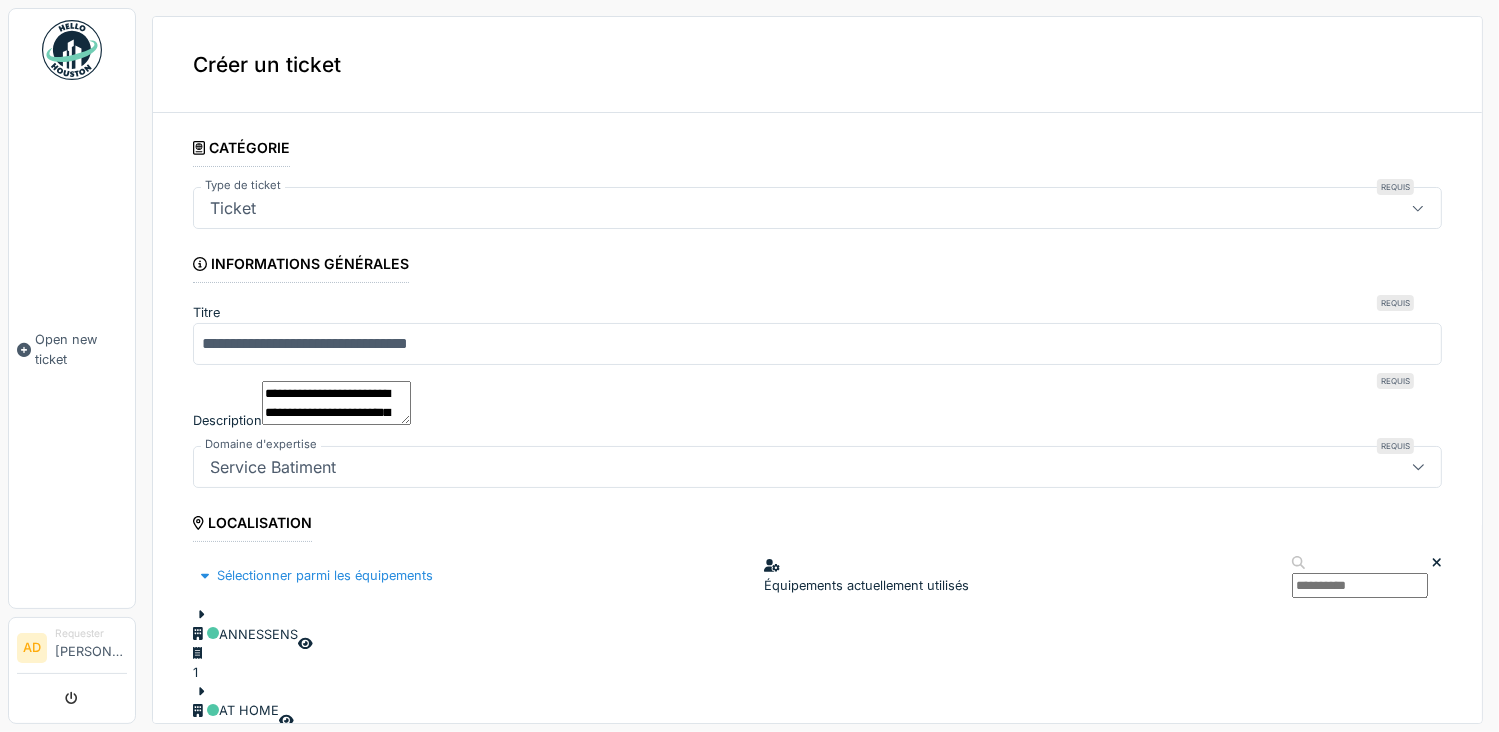 click on "**********" at bounding box center [817, 2201] 